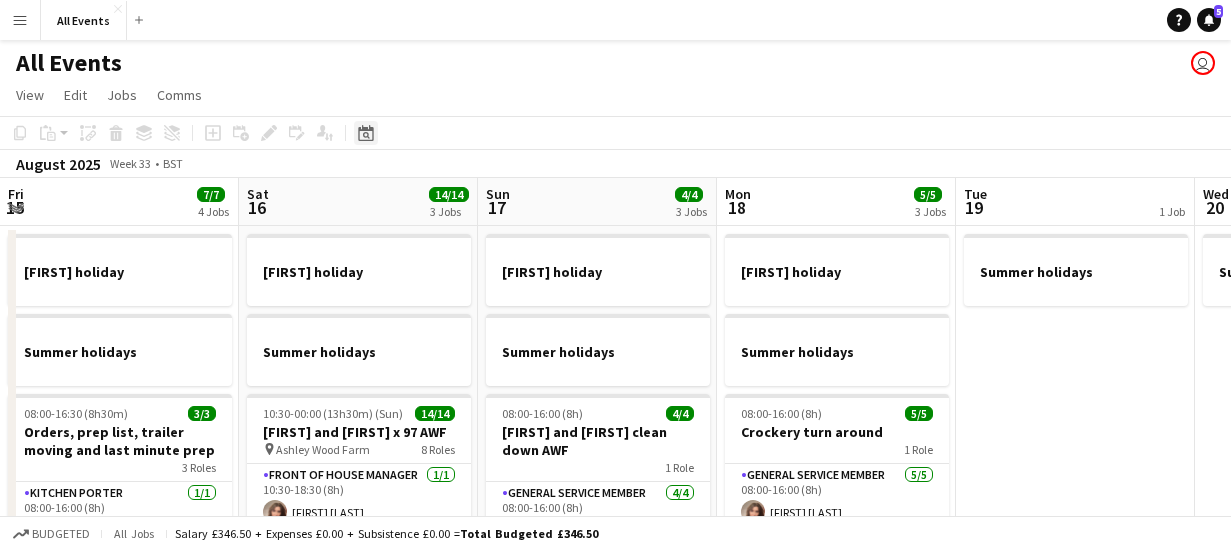 scroll, scrollTop: 0, scrollLeft: 0, axis: both 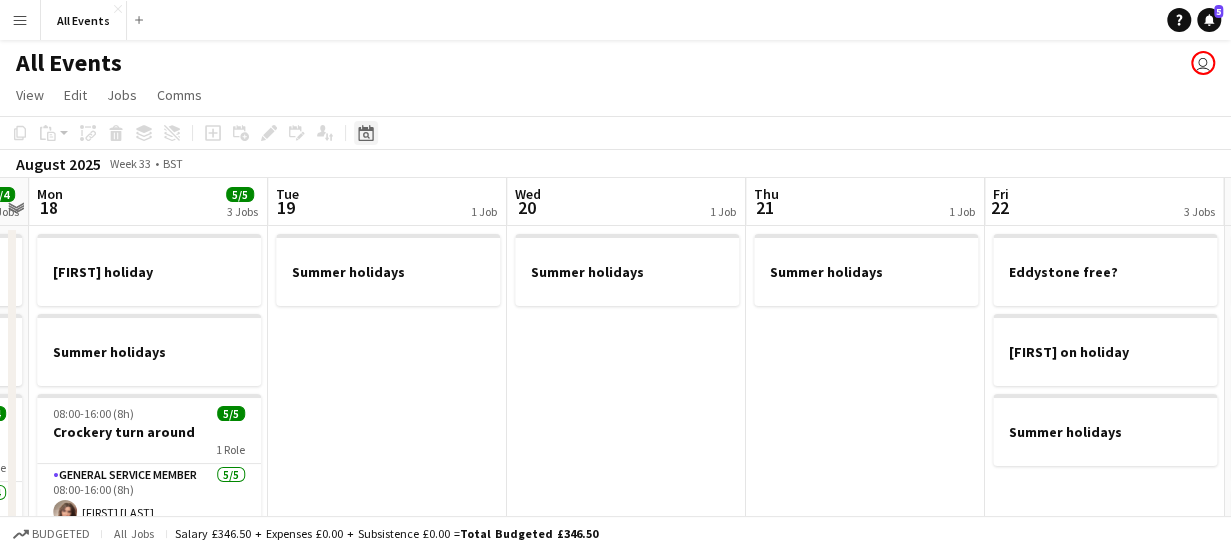click on "Date picker" 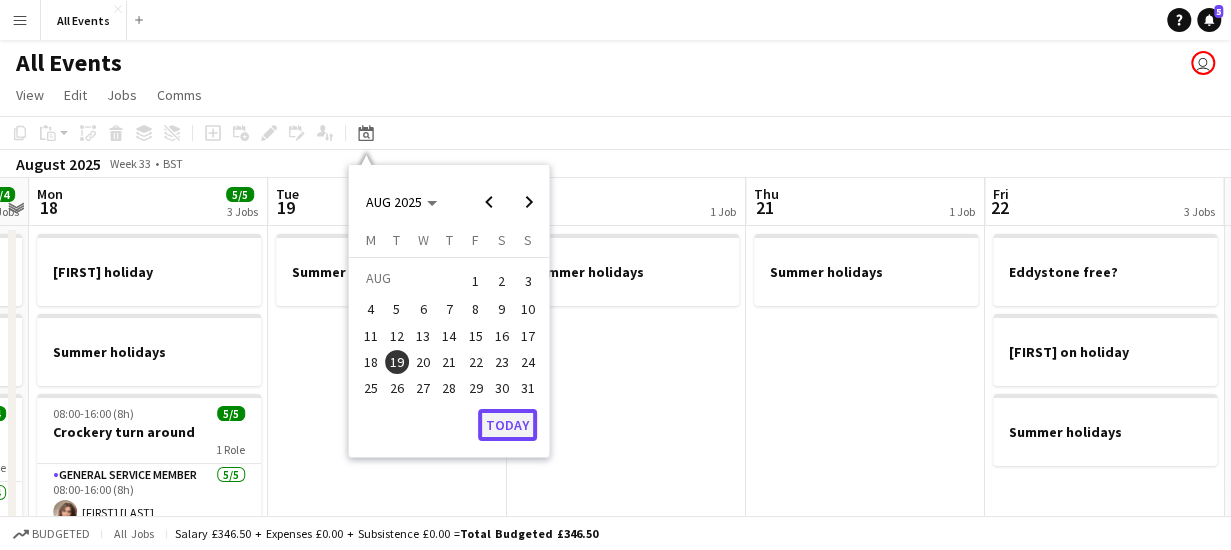 click on "Today" at bounding box center [507, 425] 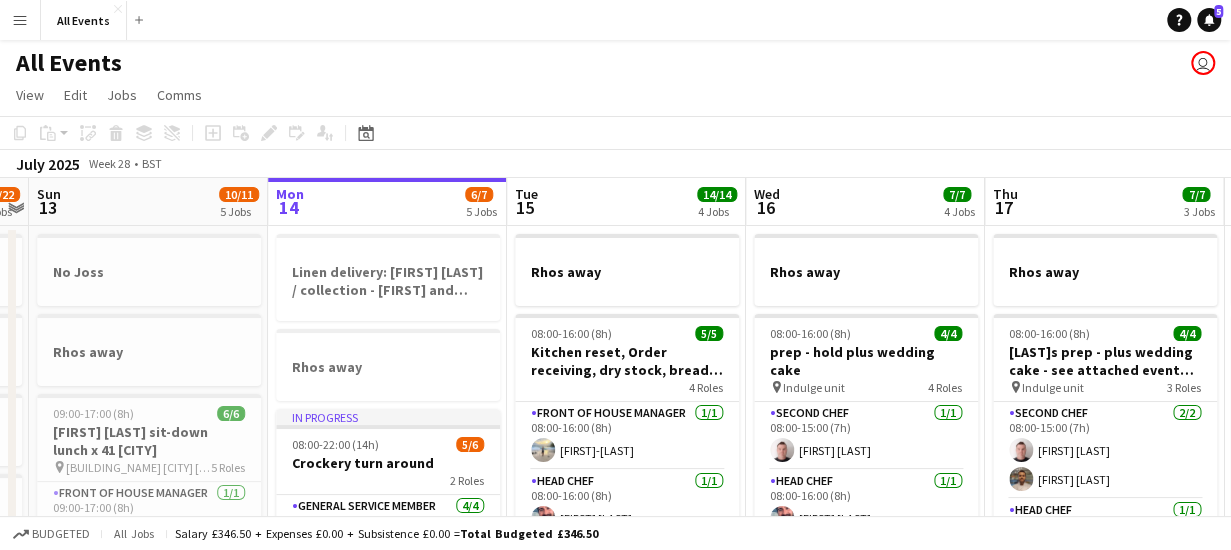 click on "Tue   15   14/14   4 Jobs" at bounding box center (626, 202) 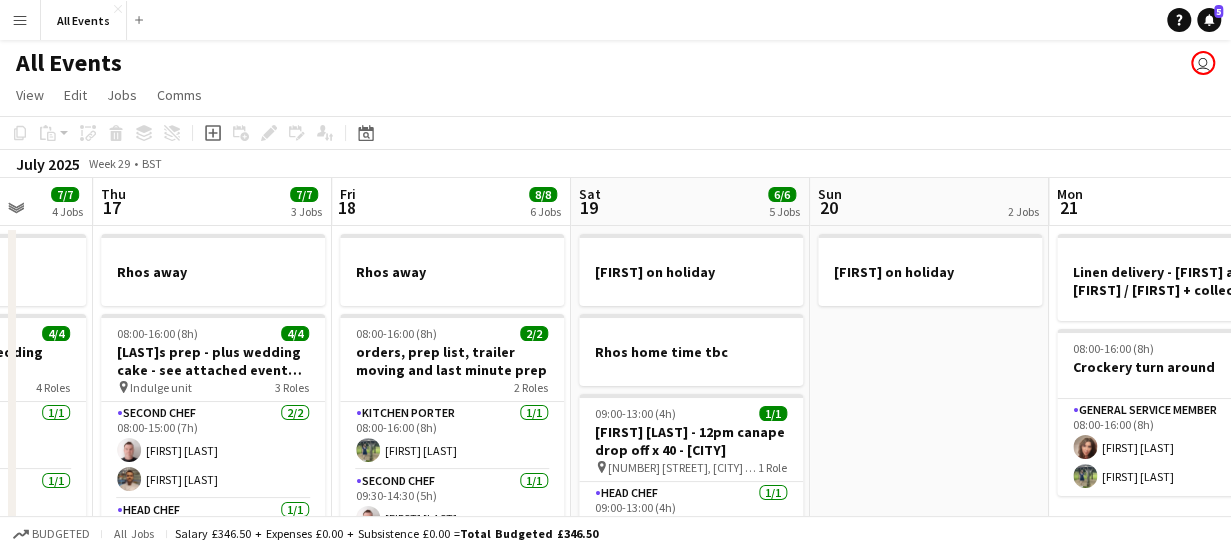 scroll, scrollTop: 0, scrollLeft: 692, axis: horizontal 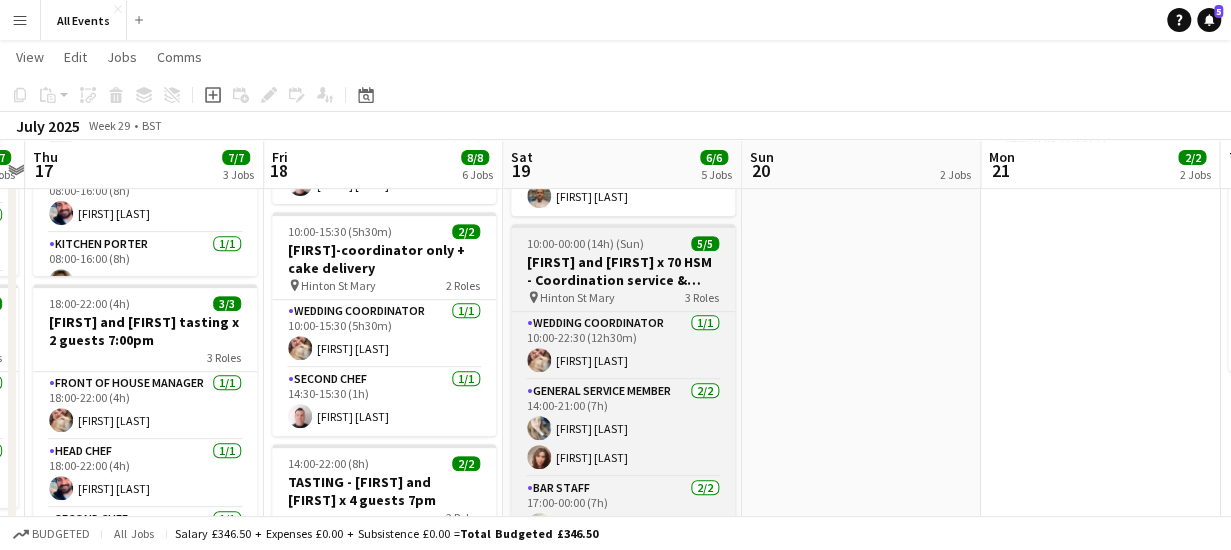 click on "[FIRST] and [FIRST] x 70 HSM - Coordination service & Cake only" at bounding box center [623, 271] 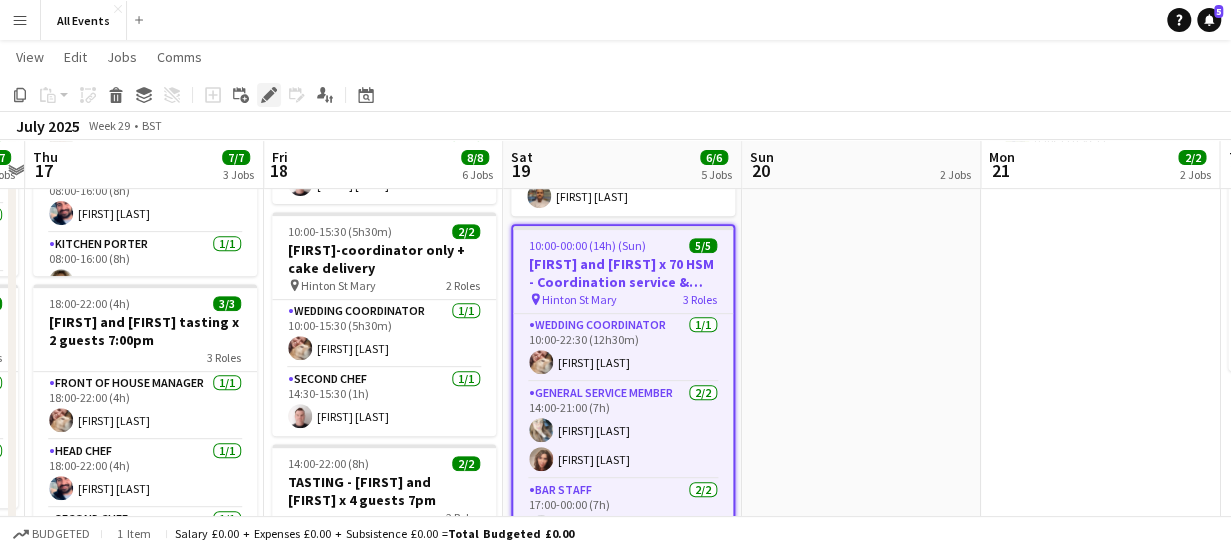 click 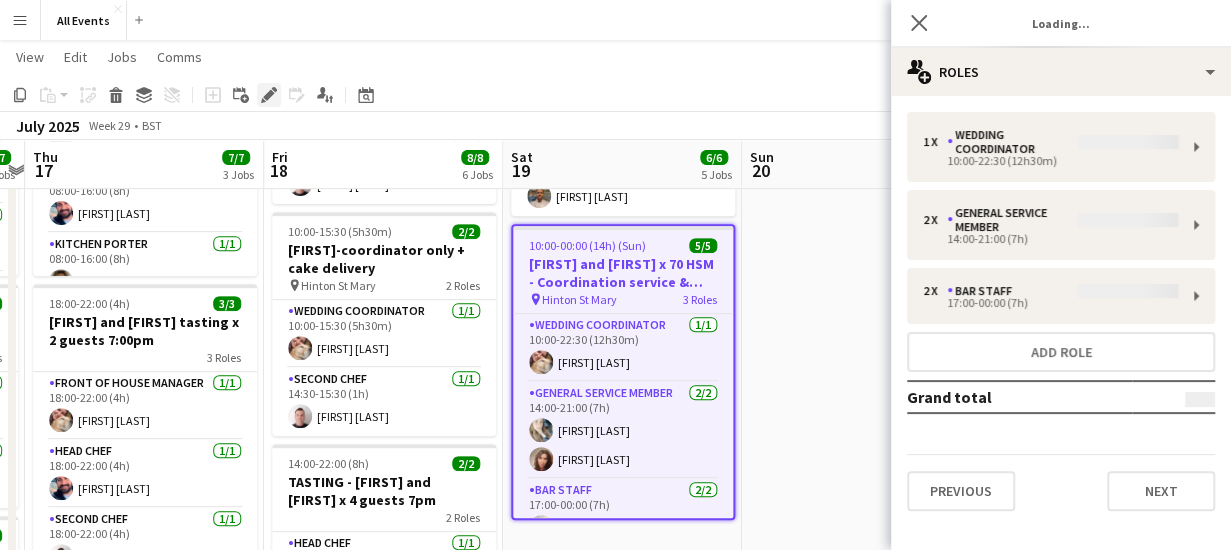 type on "*******" 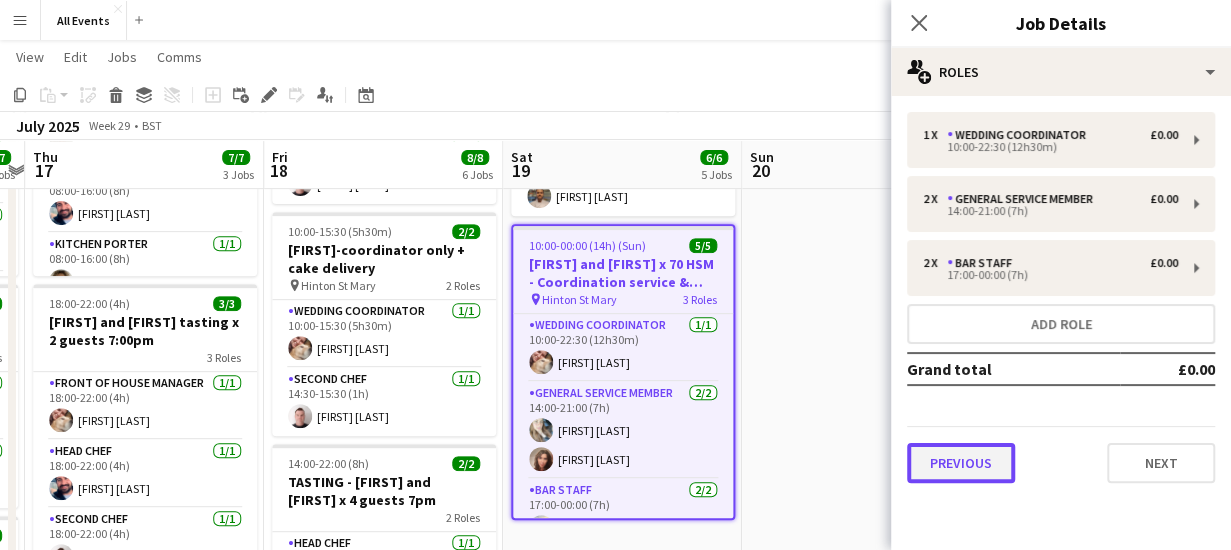 click on "Previous" at bounding box center [961, 463] 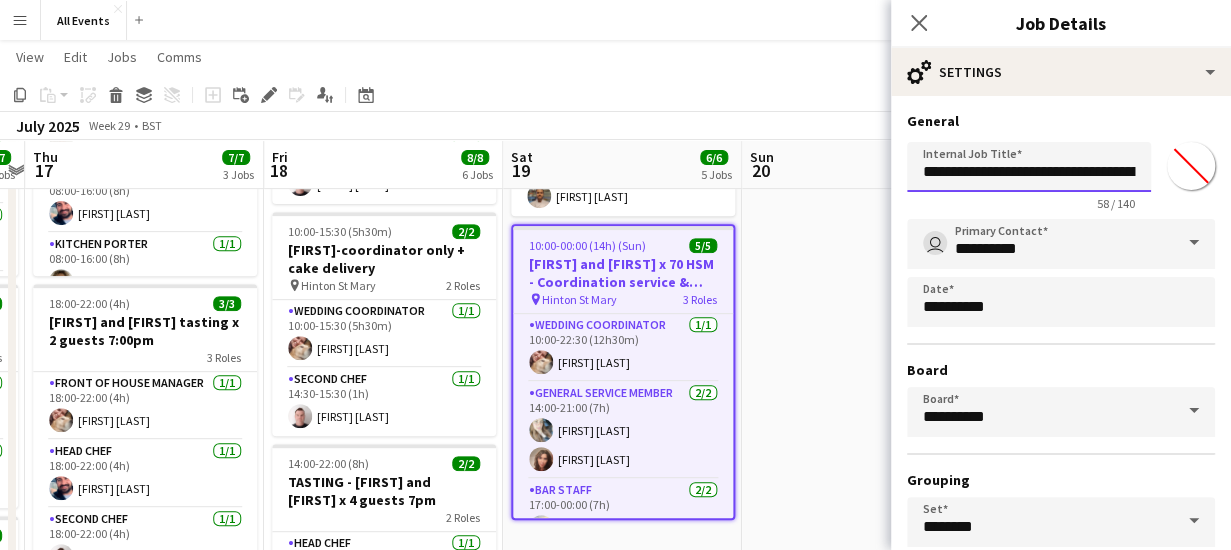 click on "**********" at bounding box center (1029, 167) 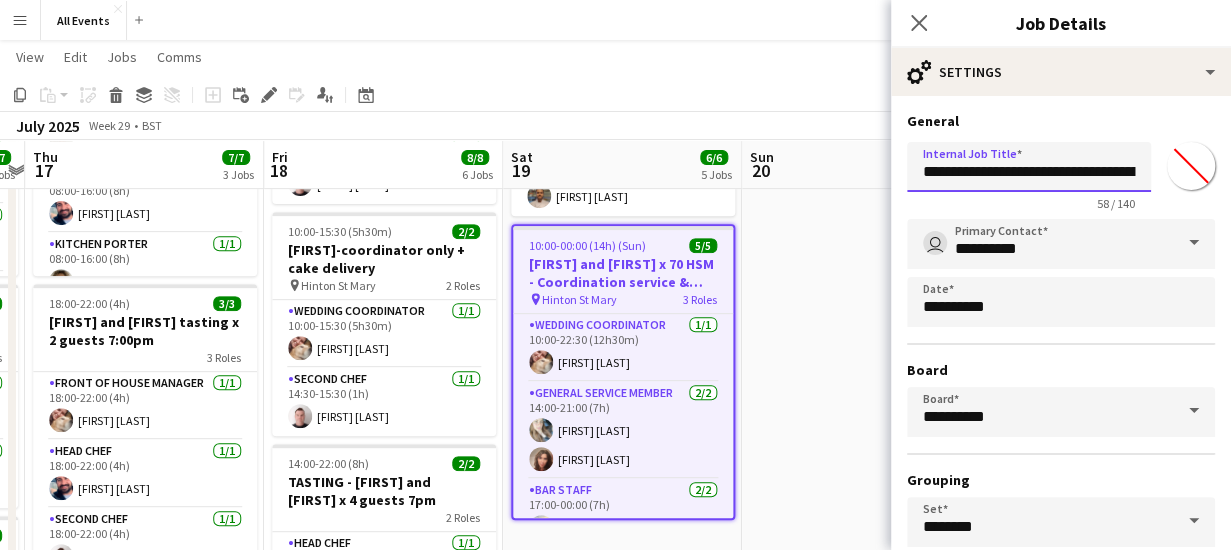 scroll, scrollTop: 168, scrollLeft: 0, axis: vertical 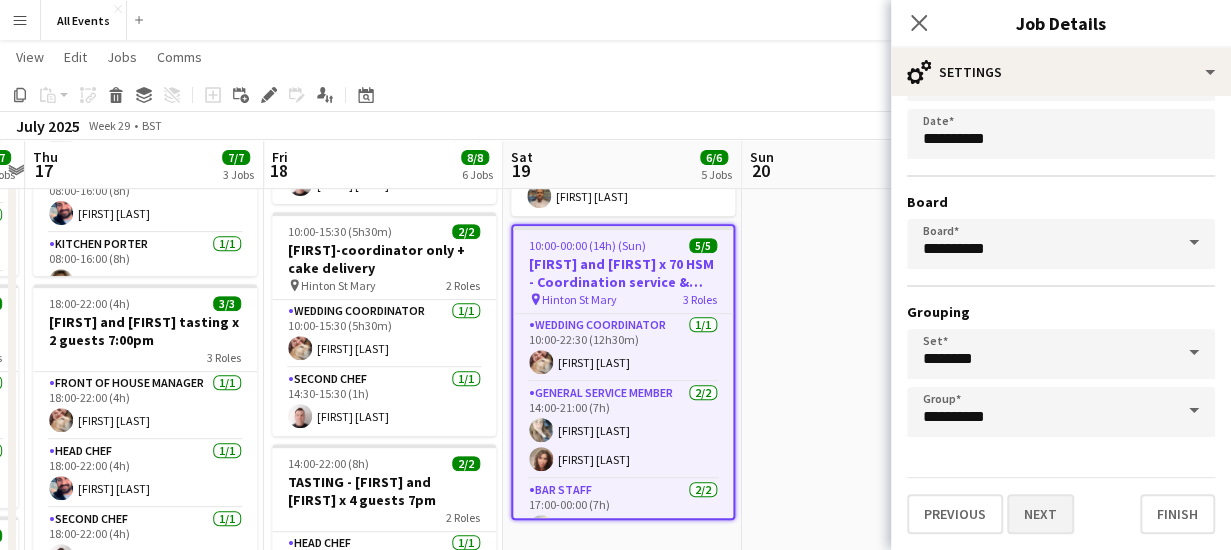 type on "**********" 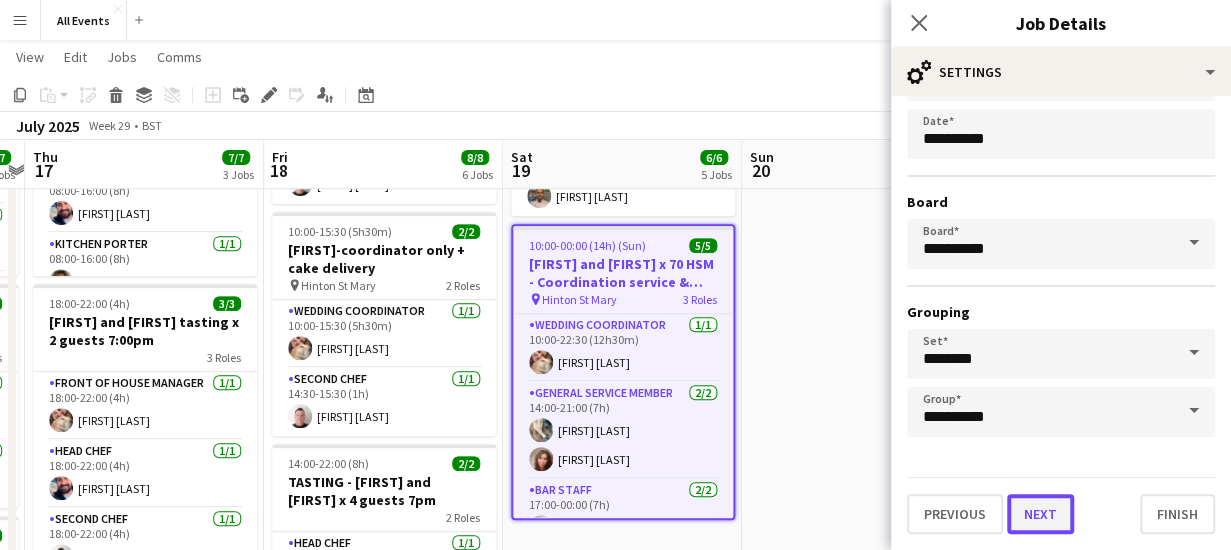 click on "Next" at bounding box center [1040, 514] 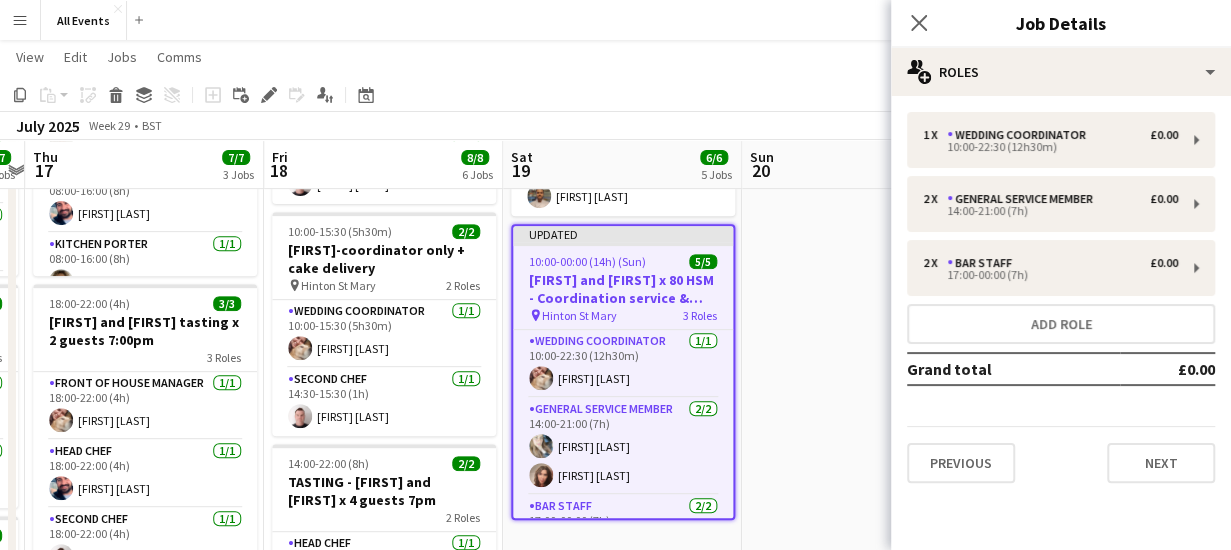 scroll, scrollTop: 0, scrollLeft: 0, axis: both 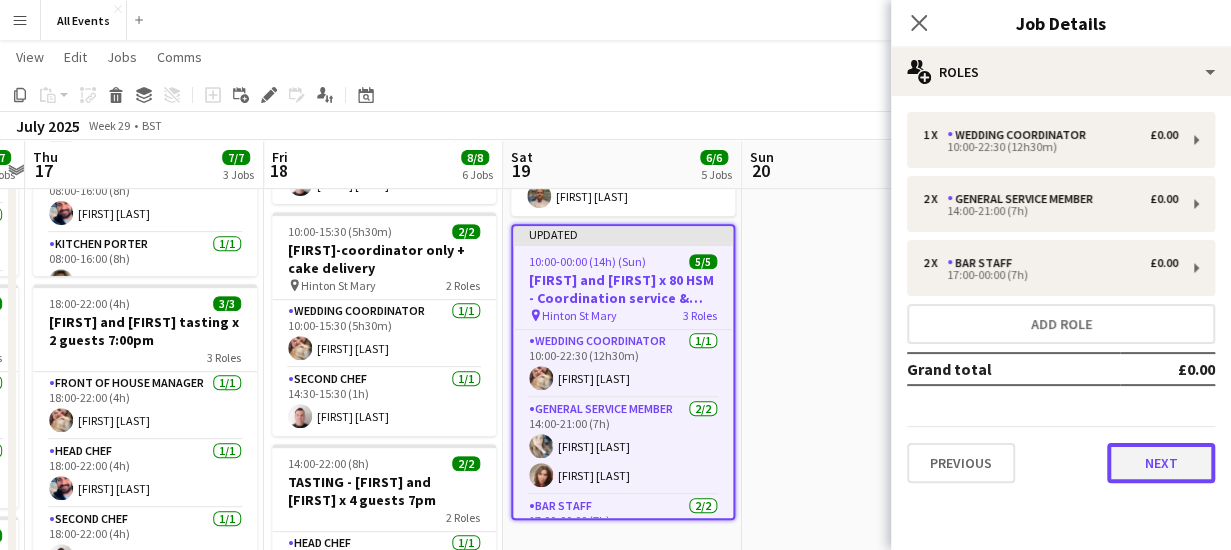 click on "Next" at bounding box center (1161, 463) 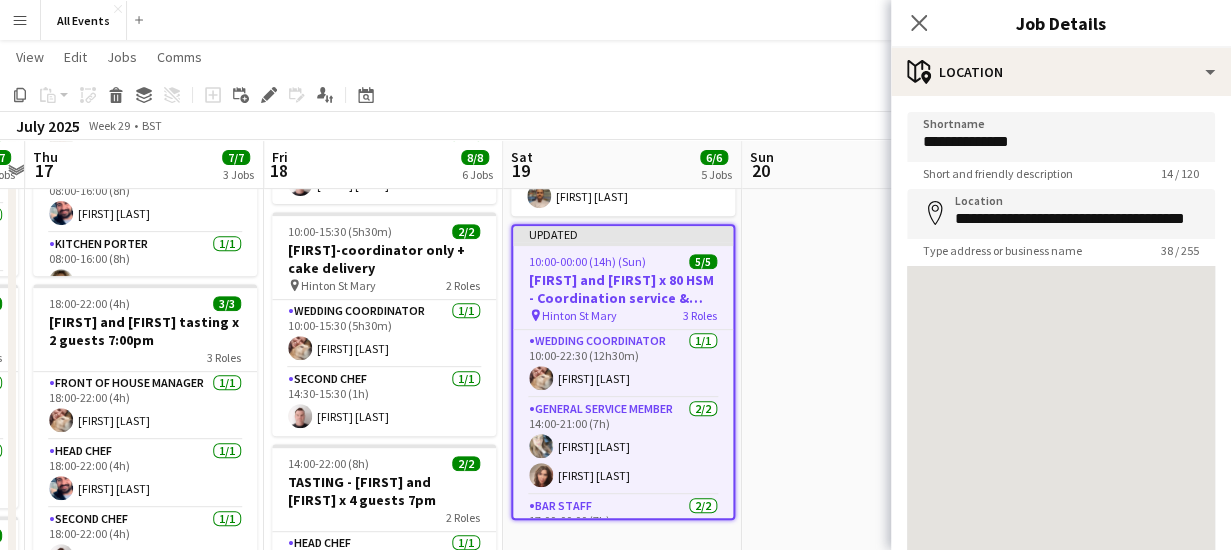 scroll, scrollTop: 156, scrollLeft: 0, axis: vertical 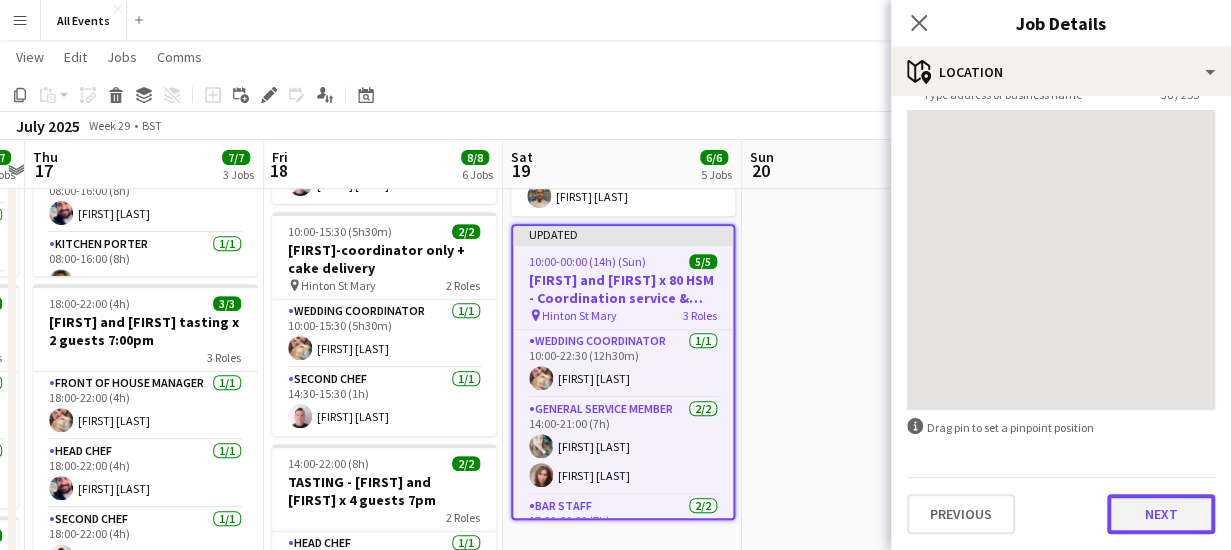 click on "Next" at bounding box center [1161, 514] 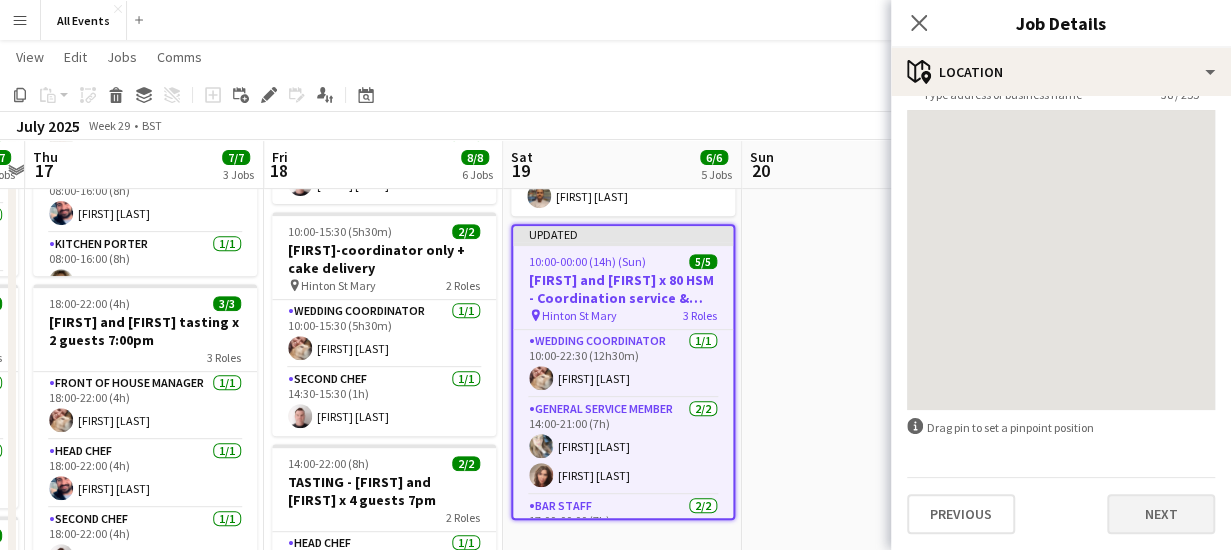 scroll, scrollTop: 0, scrollLeft: 0, axis: both 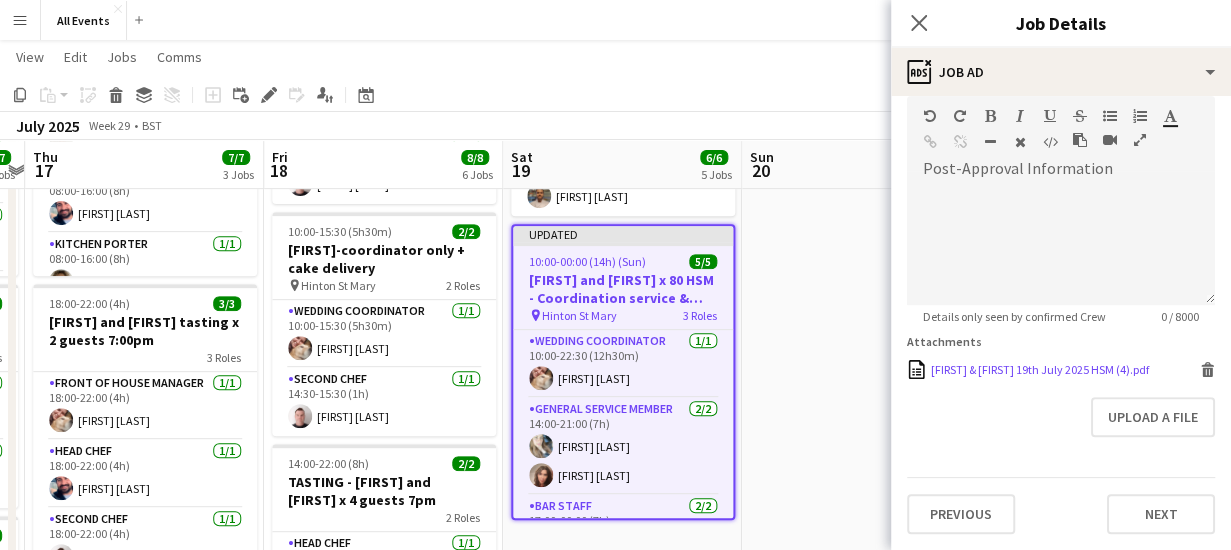 click 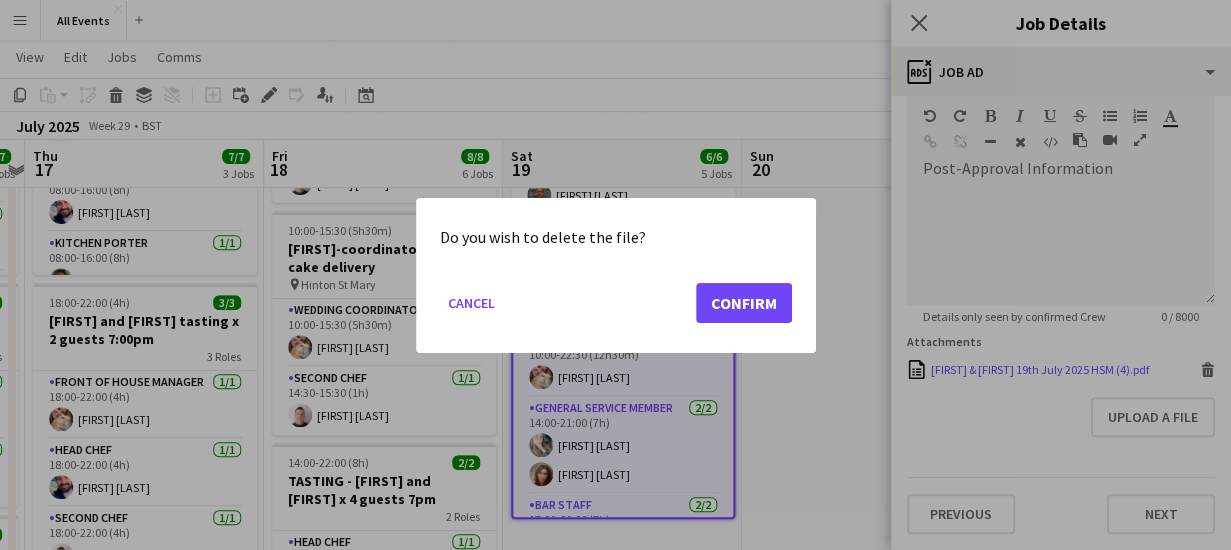 scroll, scrollTop: 0, scrollLeft: 0, axis: both 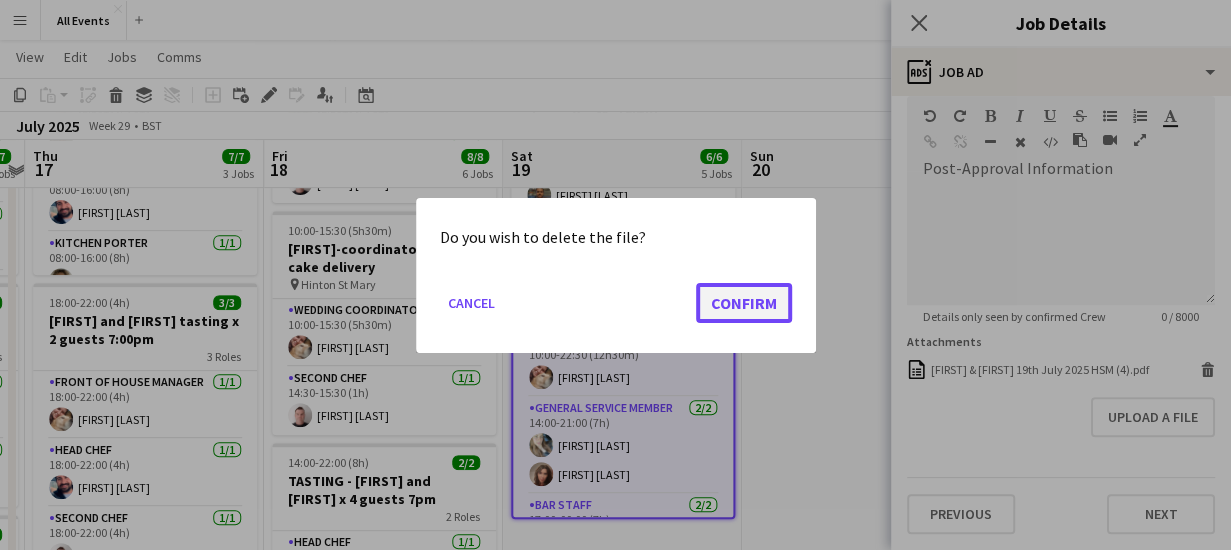click on "Confirm" 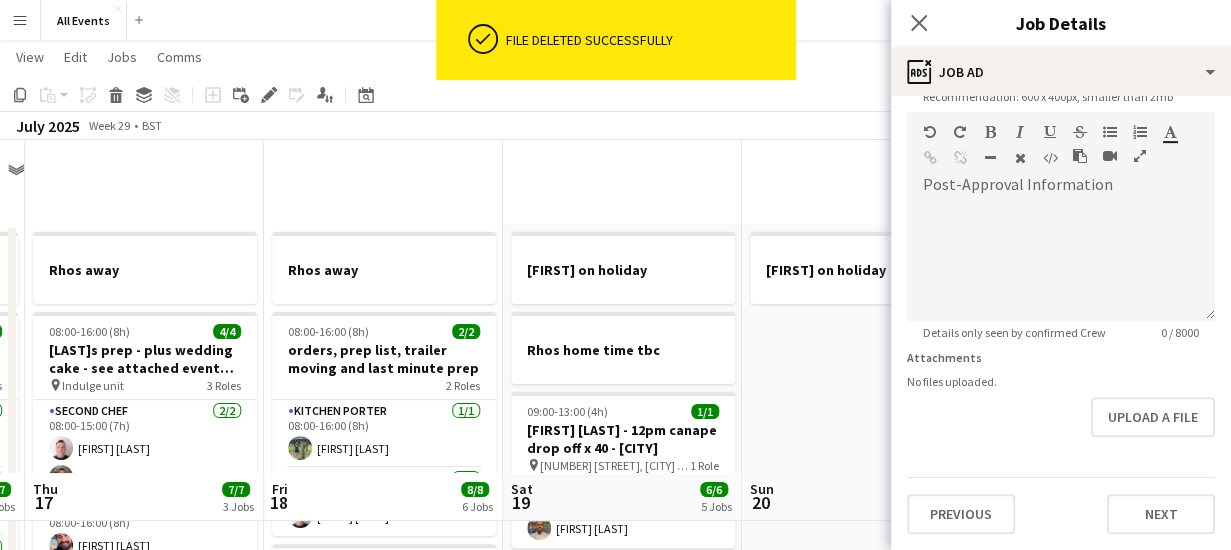 scroll, scrollTop: 332, scrollLeft: 0, axis: vertical 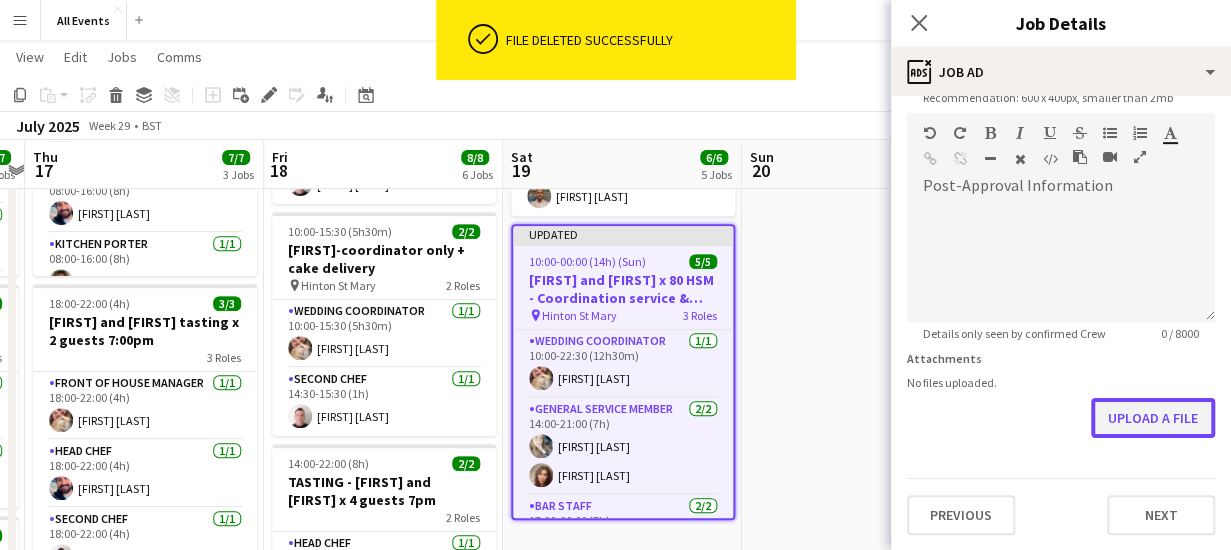 click on "Upload a file" at bounding box center [1153, 418] 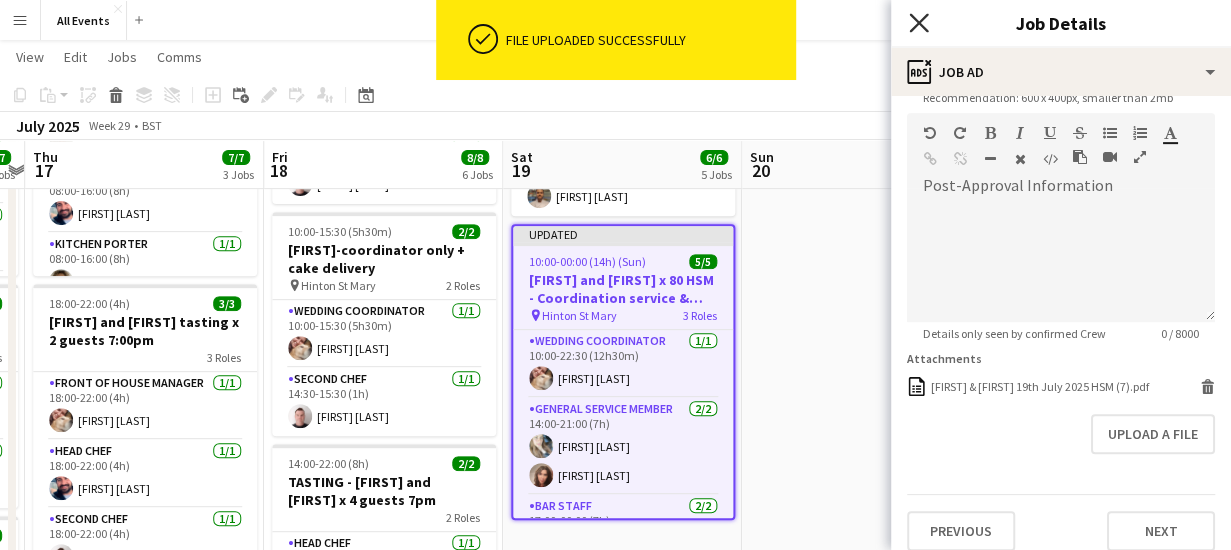click on "Close pop-in" 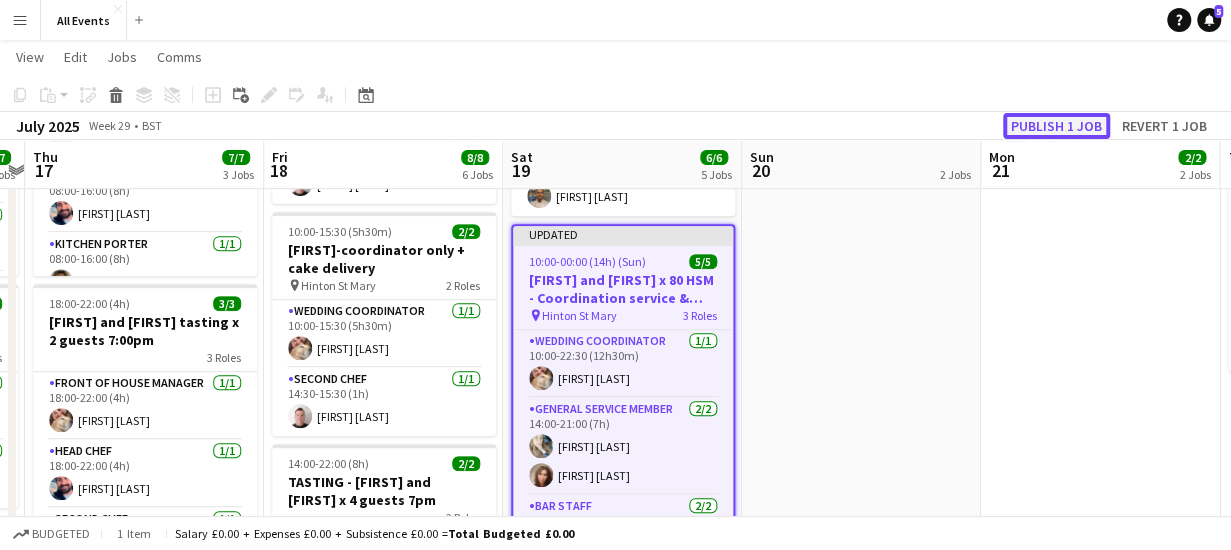 click on "Publish 1 job" 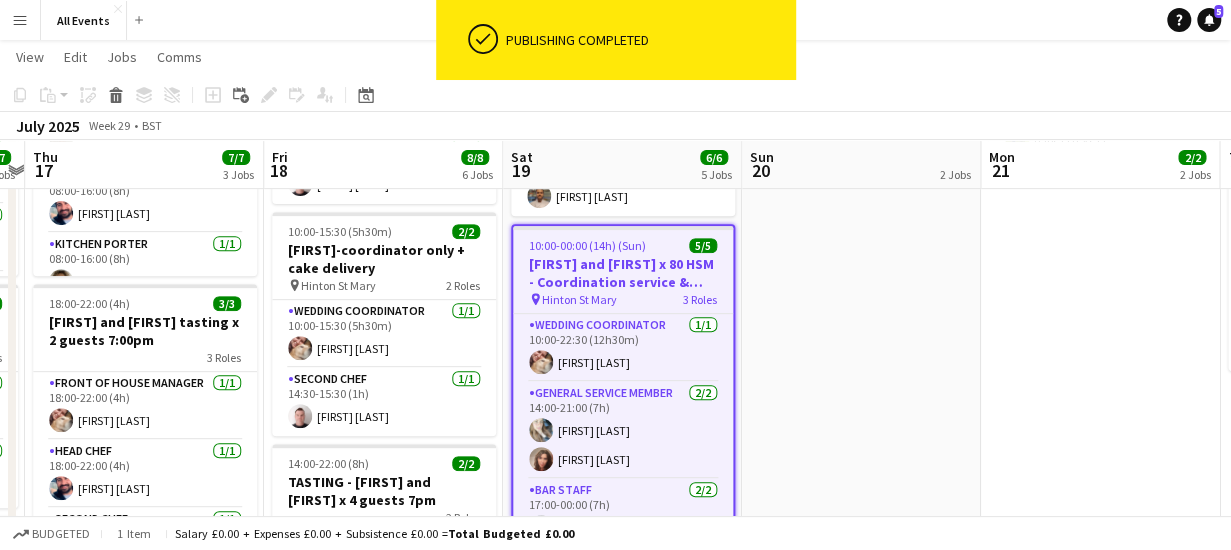 click on "[FIRST] on holiday" at bounding box center (861, 461) 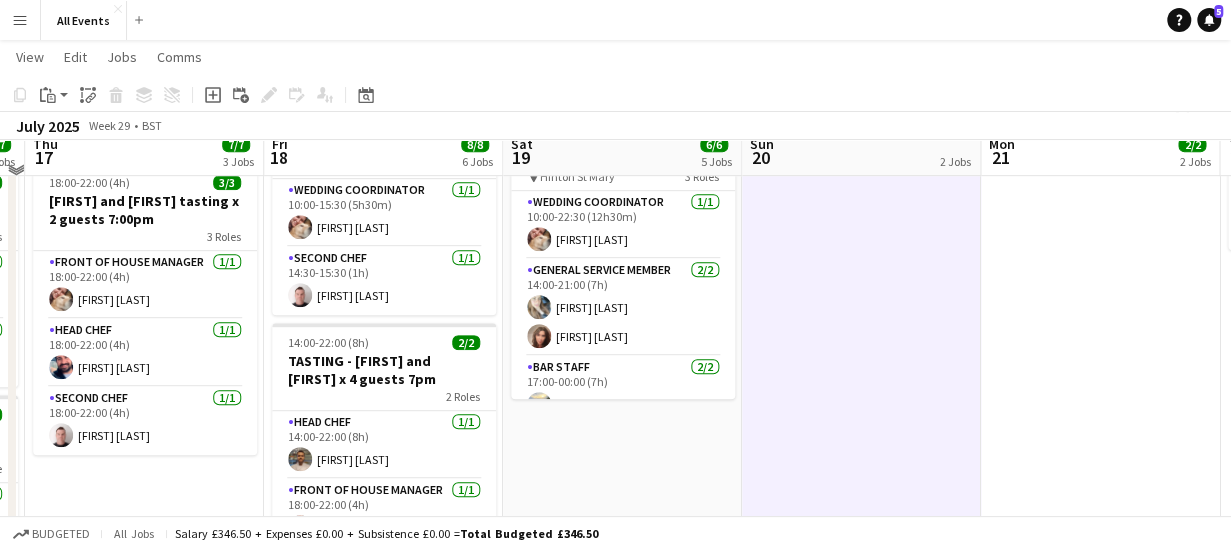scroll, scrollTop: 436, scrollLeft: 0, axis: vertical 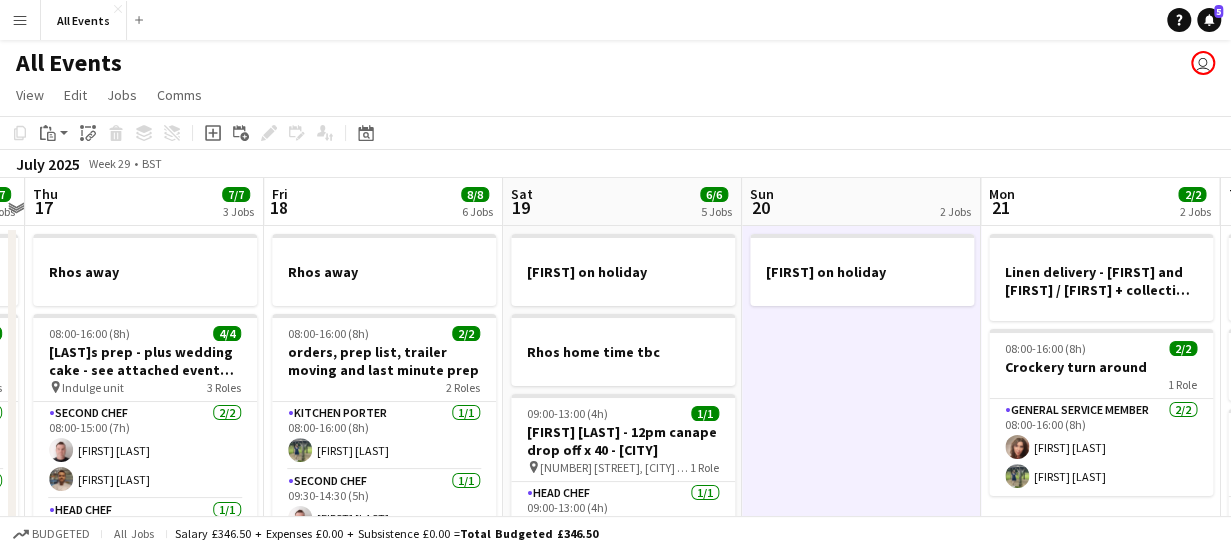 click on "Fri   18   8/8   6 Jobs" at bounding box center [383, 202] 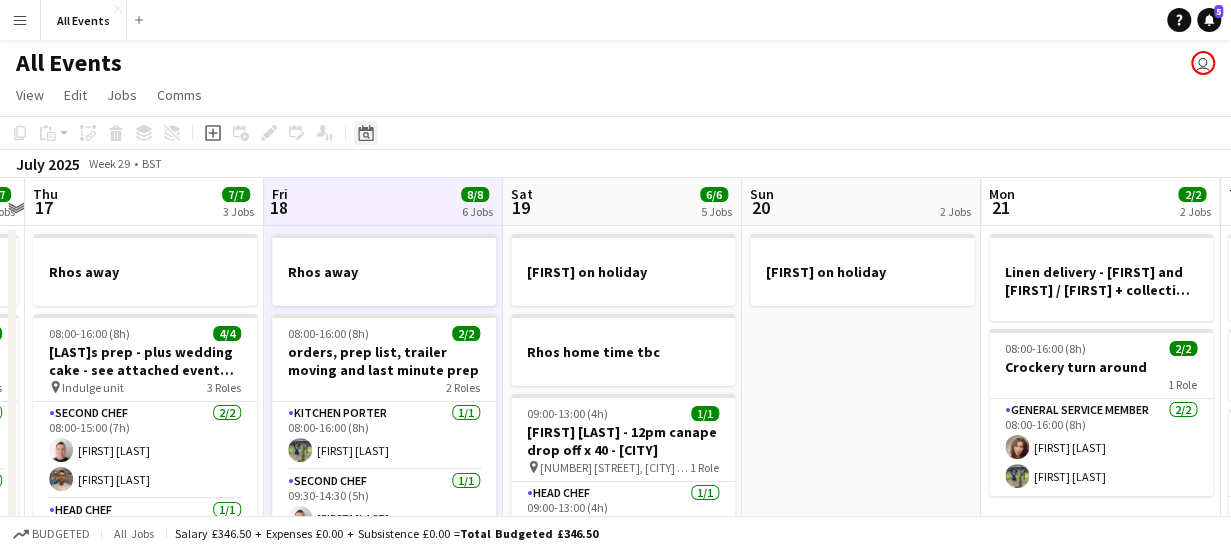 click 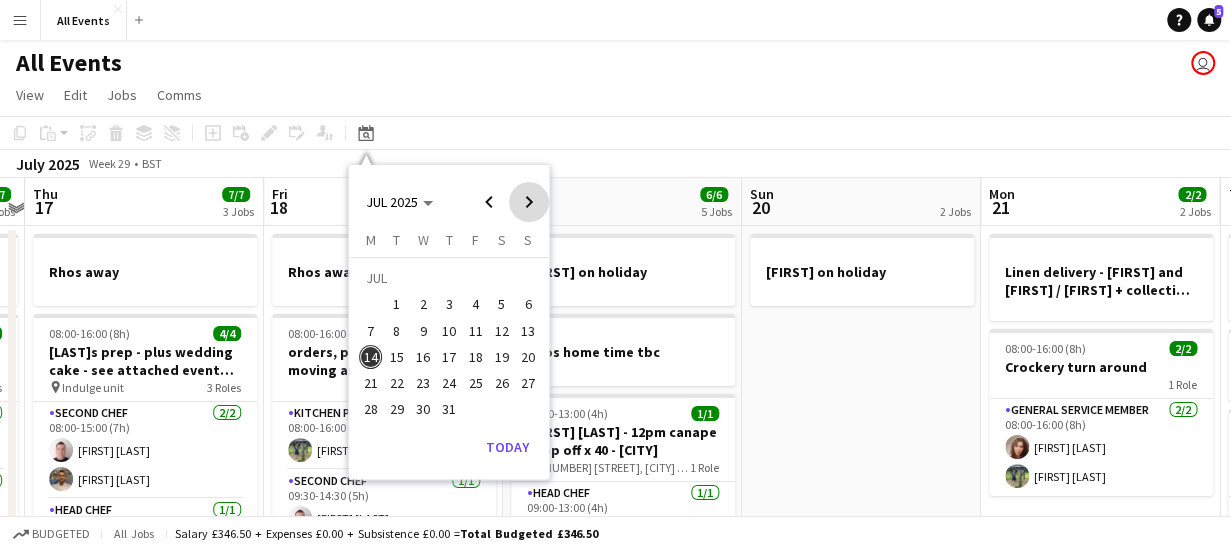 click at bounding box center [529, 202] 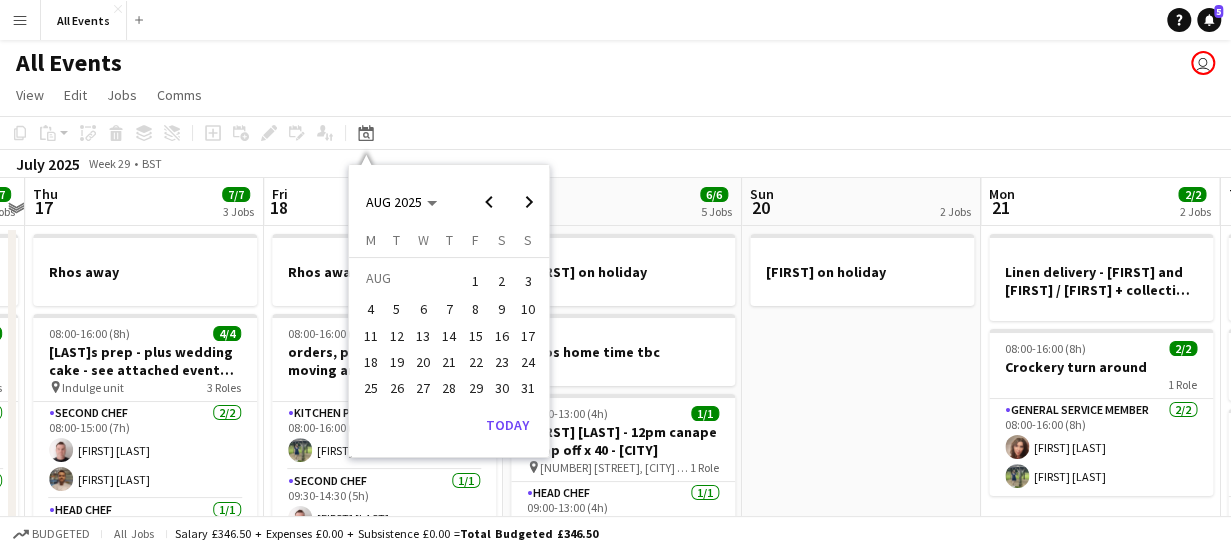 click on "23" at bounding box center (502, 362) 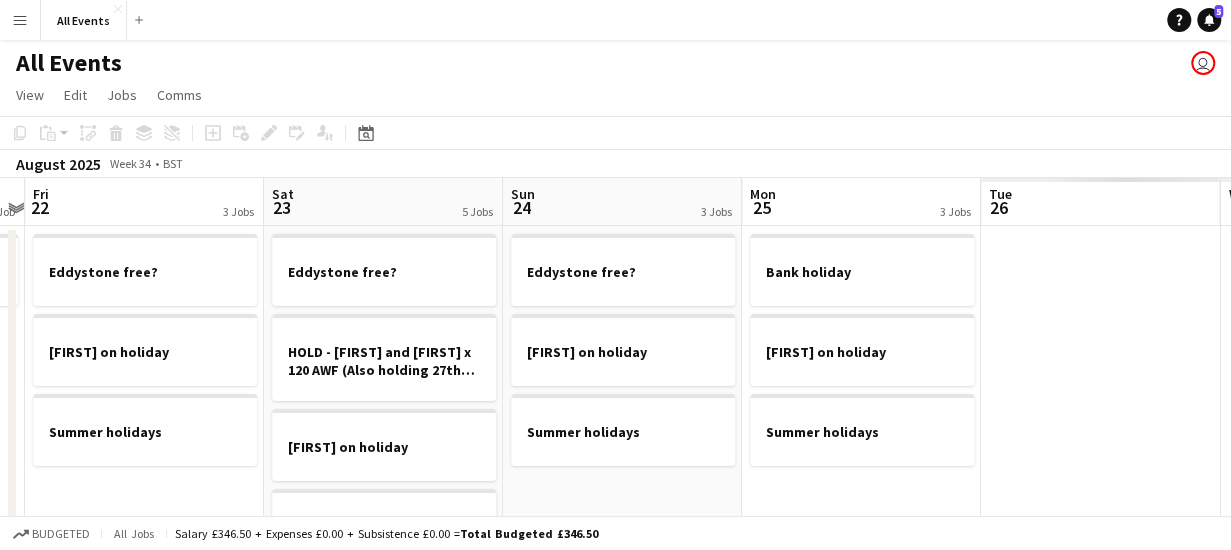 scroll, scrollTop: 0, scrollLeft: 688, axis: horizontal 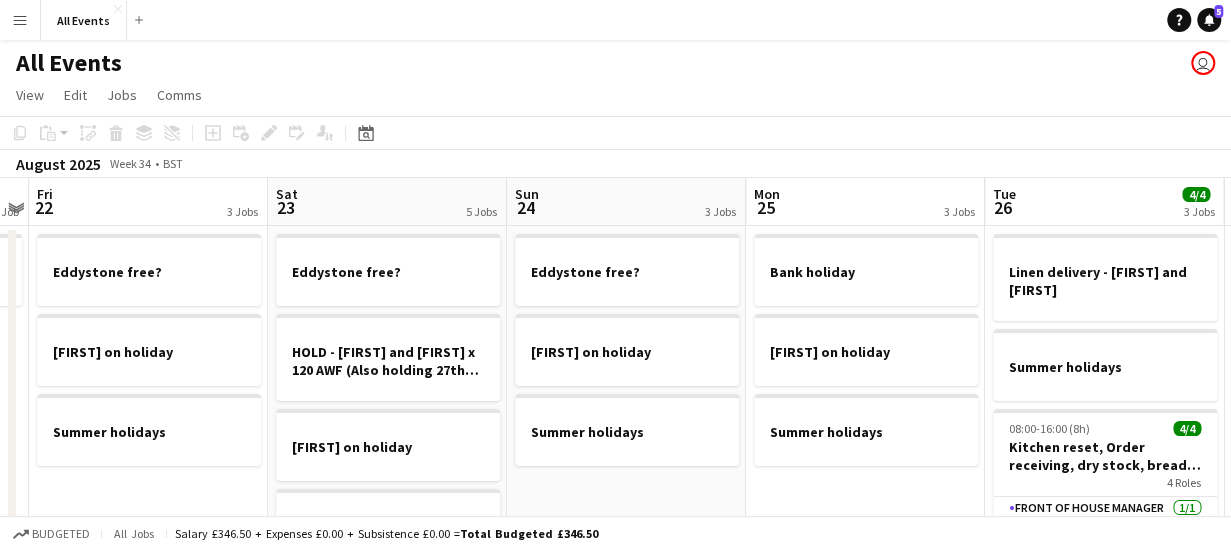 click on "Sun   24   3 Jobs" at bounding box center [626, 202] 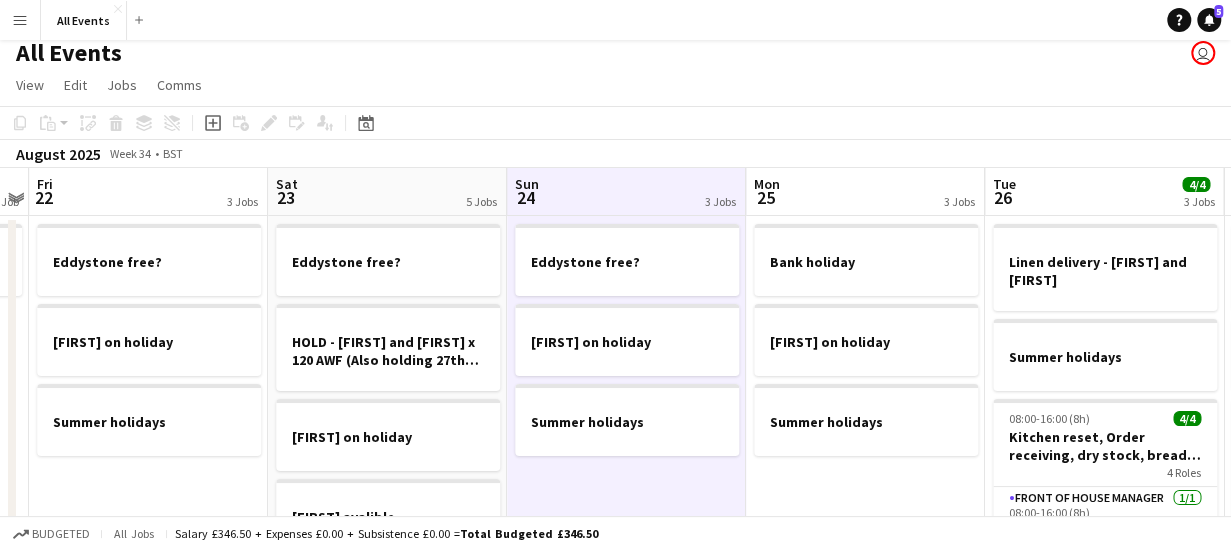 scroll, scrollTop: 0, scrollLeft: 0, axis: both 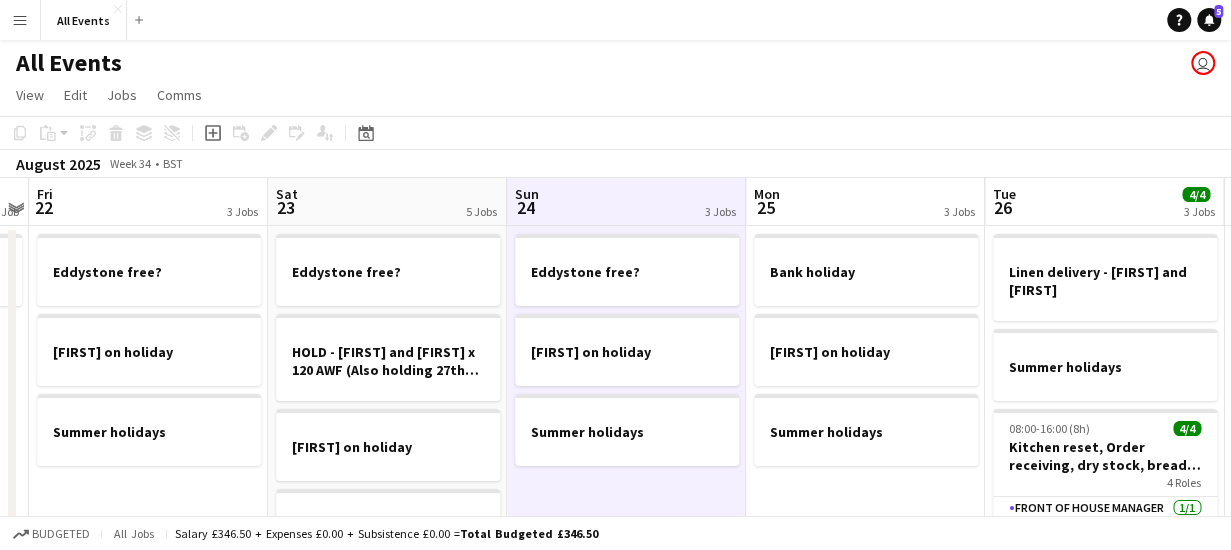 click on "Mon   25   3 Jobs" at bounding box center [865, 202] 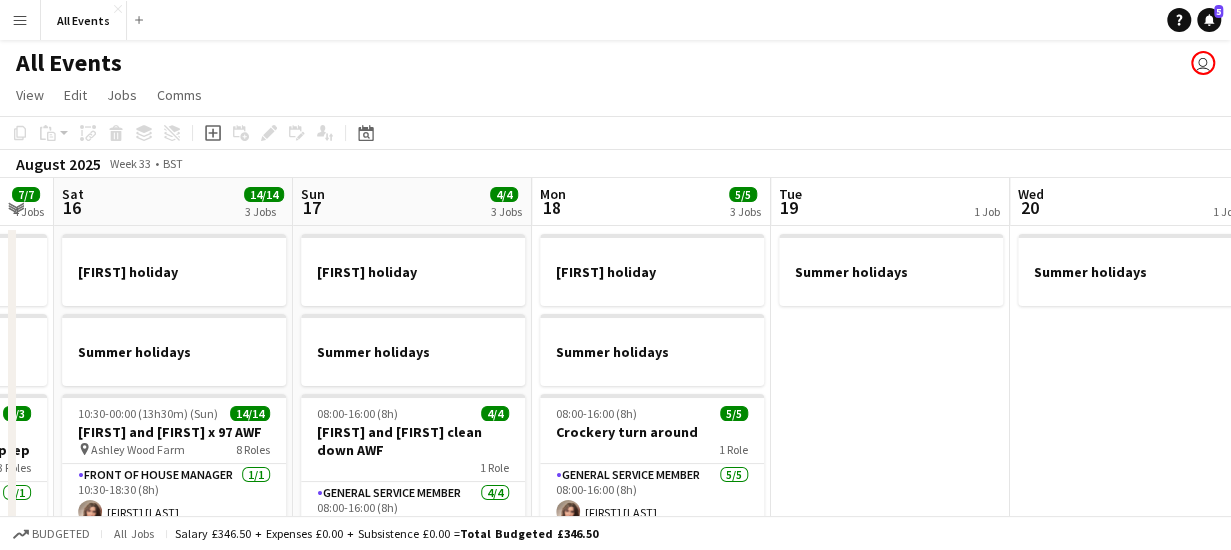 scroll, scrollTop: 0, scrollLeft: 562, axis: horizontal 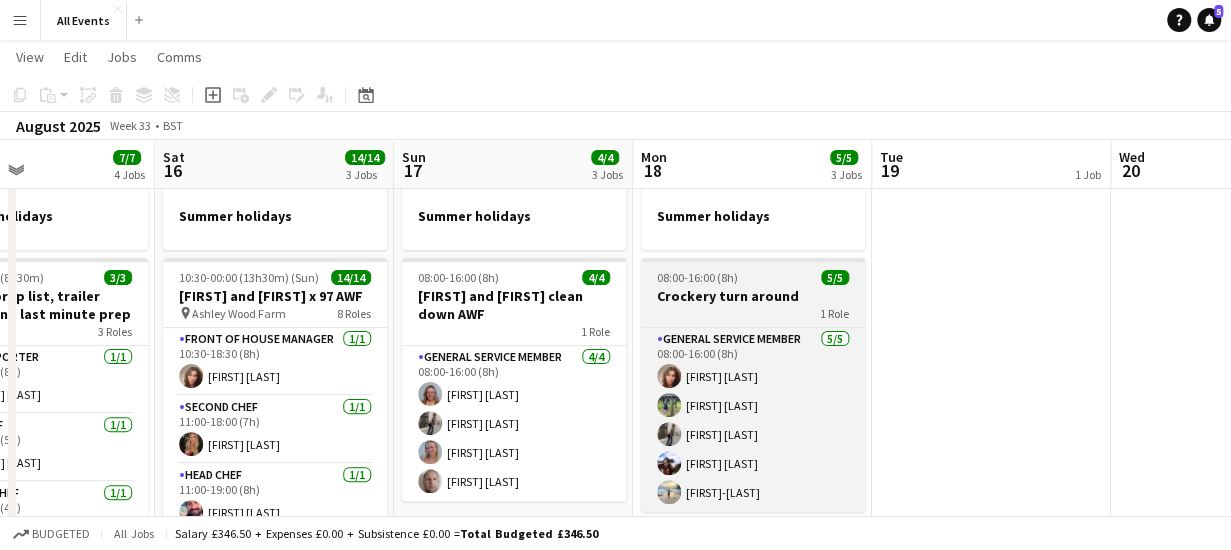 click on "Crockery turn around" at bounding box center (753, 296) 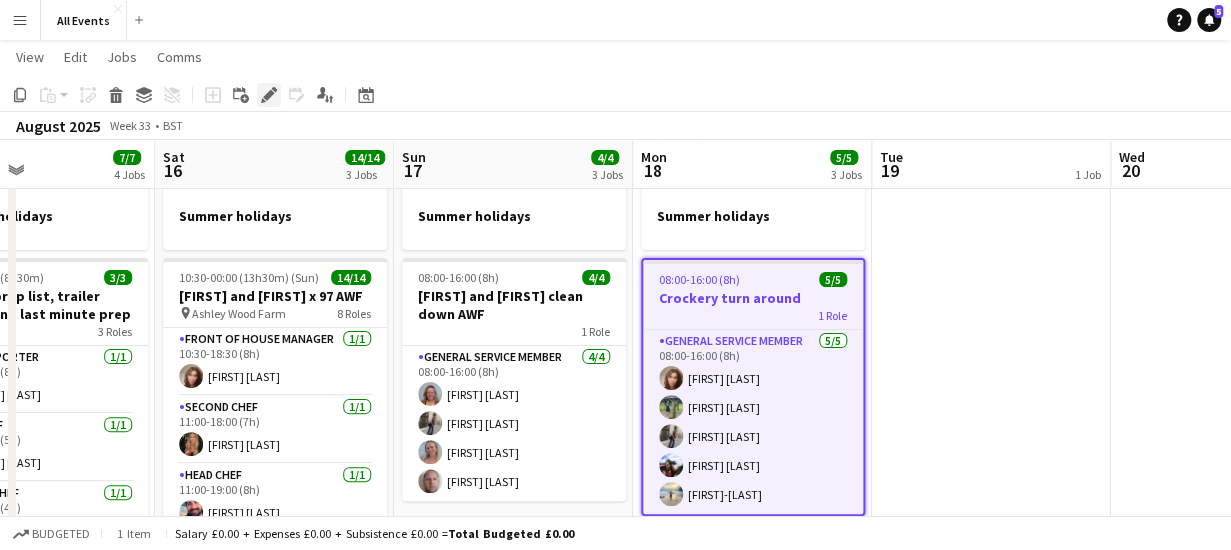 click 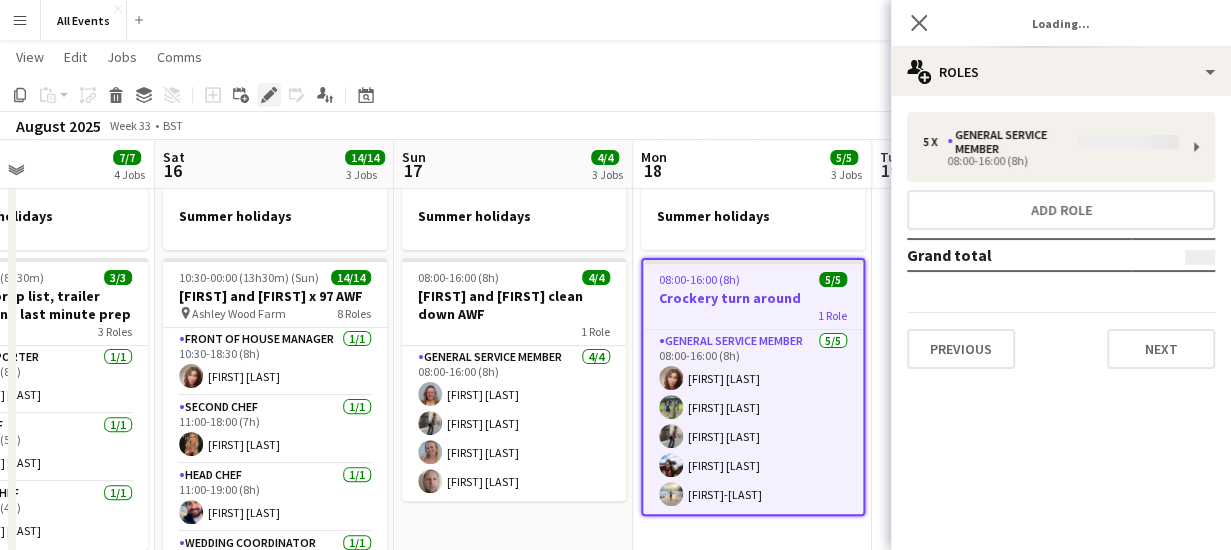 type on "*******" 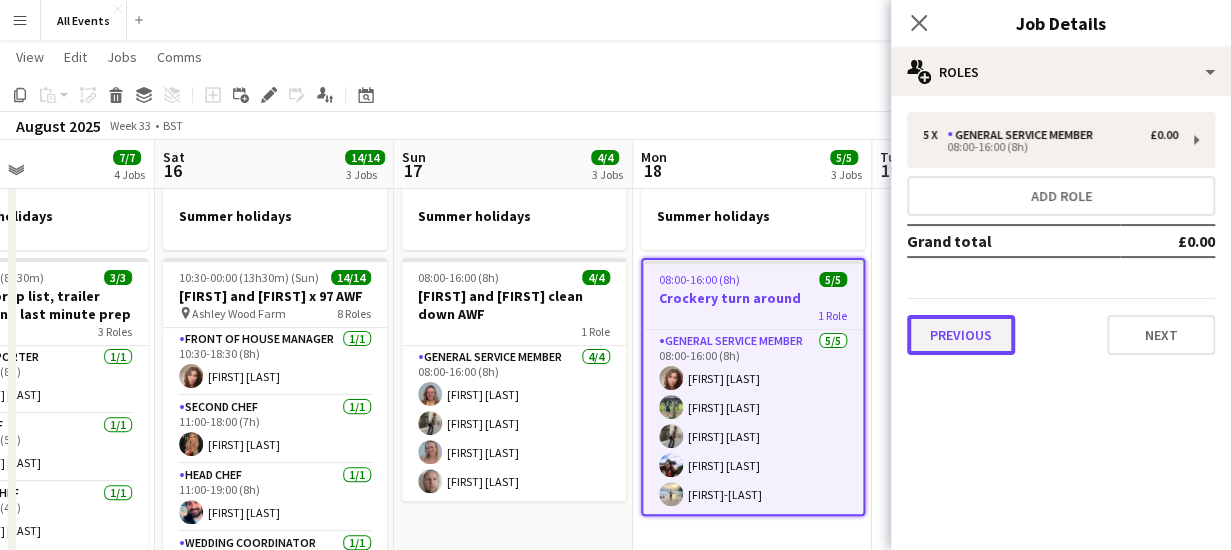 click on "Previous" at bounding box center [961, 335] 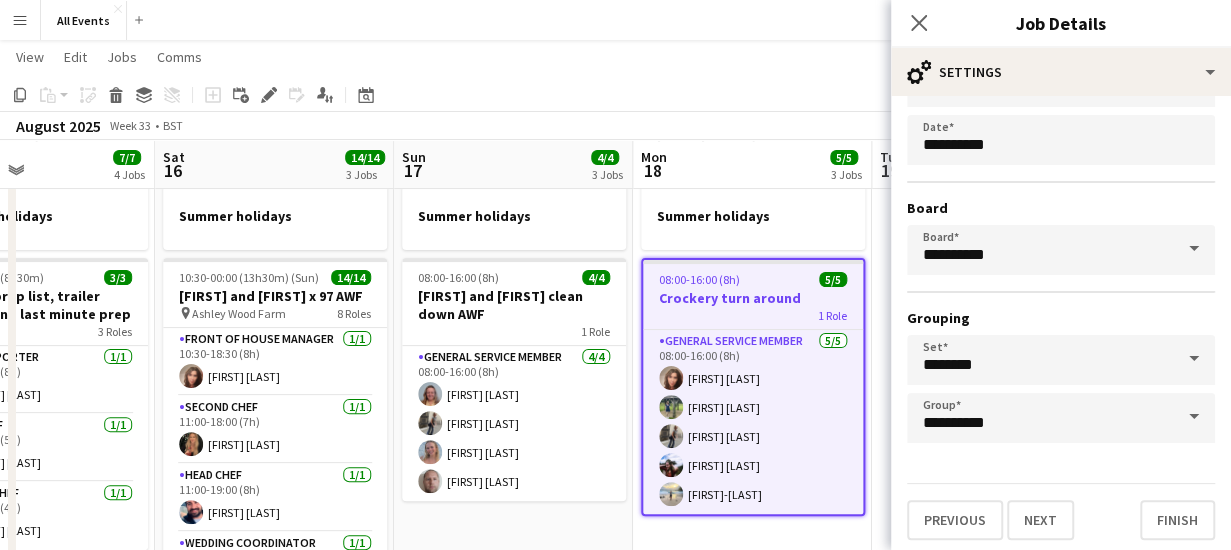 scroll, scrollTop: 168, scrollLeft: 0, axis: vertical 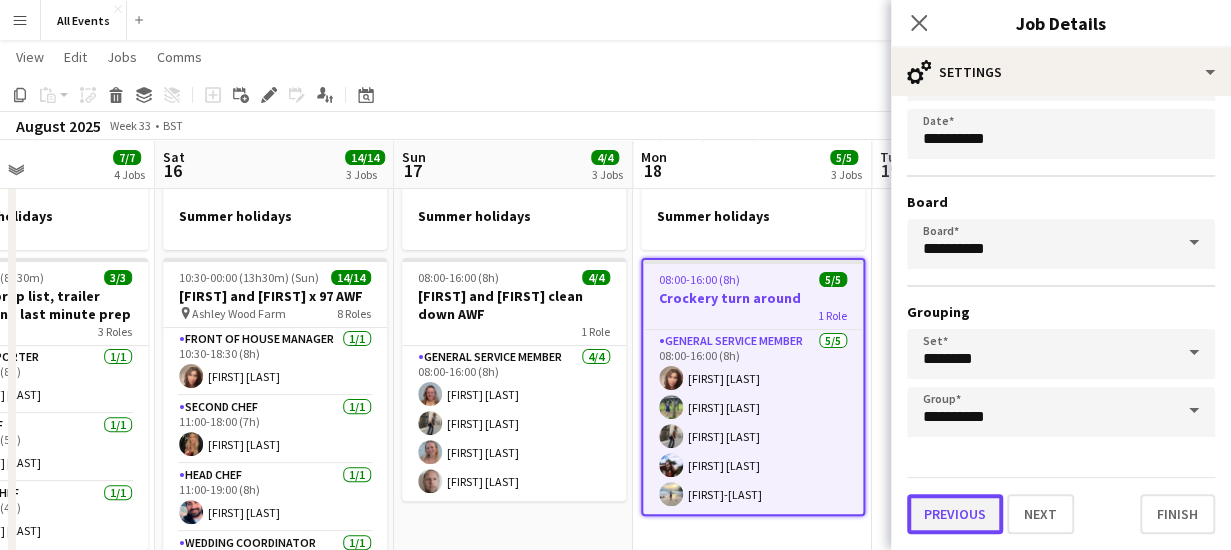 click on "Previous" at bounding box center (955, 514) 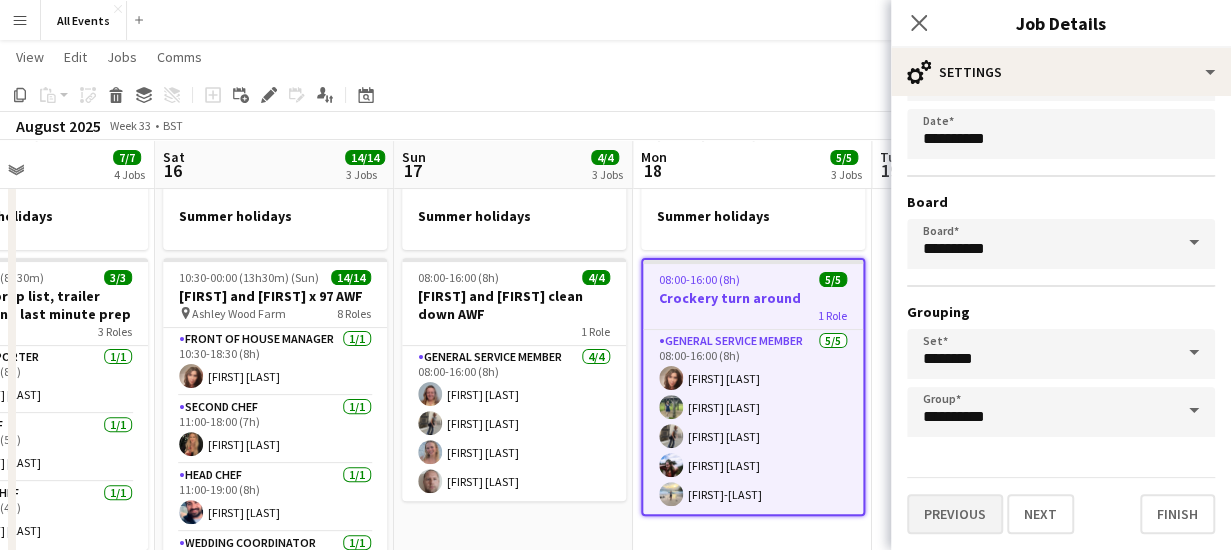 scroll, scrollTop: 0, scrollLeft: 0, axis: both 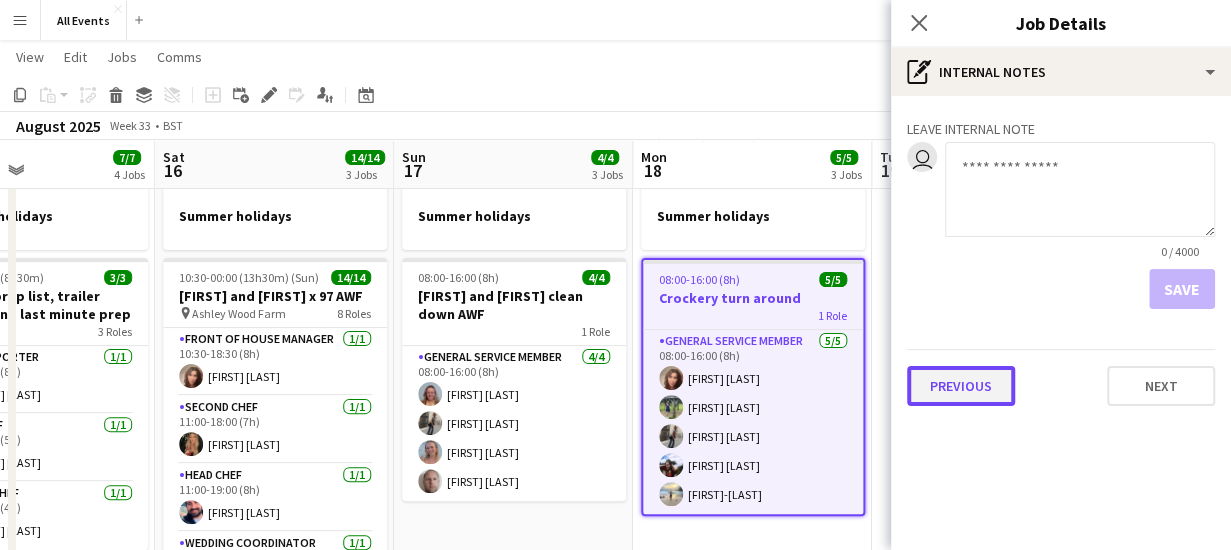 click on "Previous" at bounding box center [961, 386] 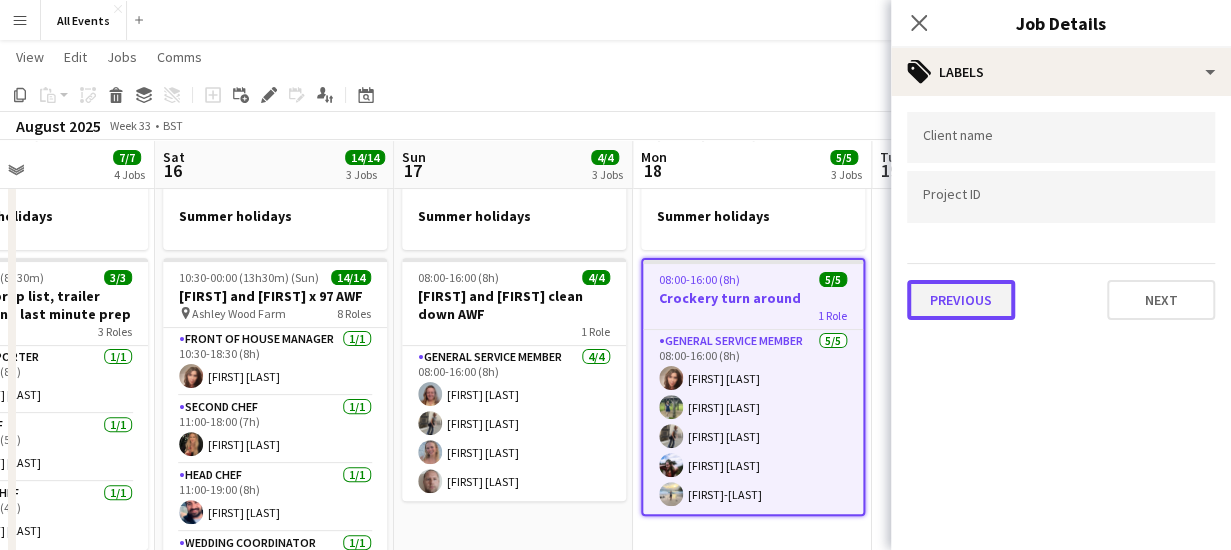 click on "Previous" at bounding box center [961, 300] 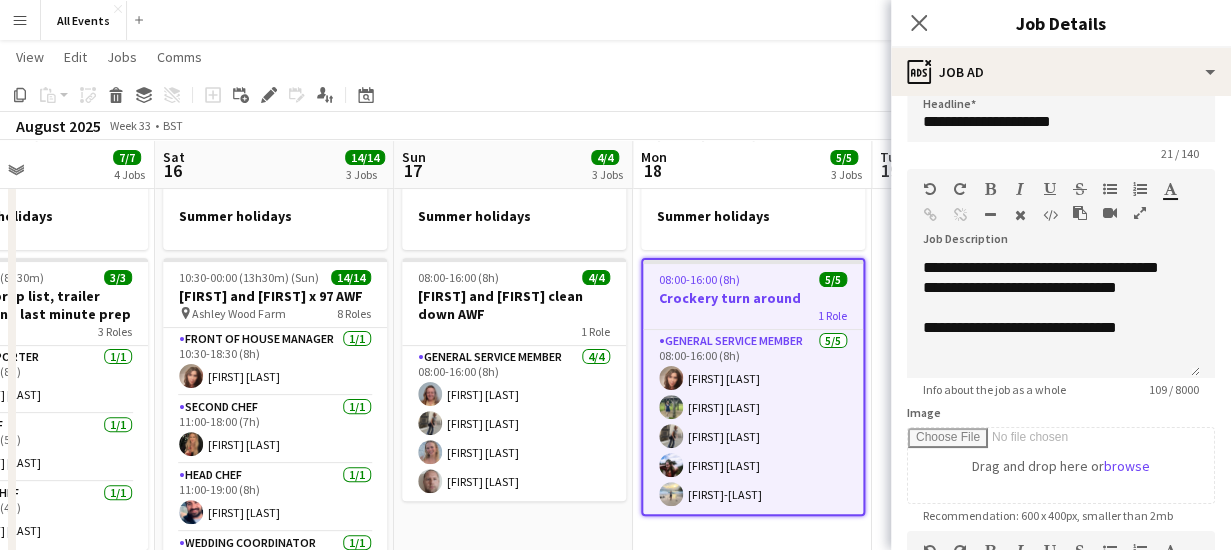 scroll, scrollTop: 7, scrollLeft: 0, axis: vertical 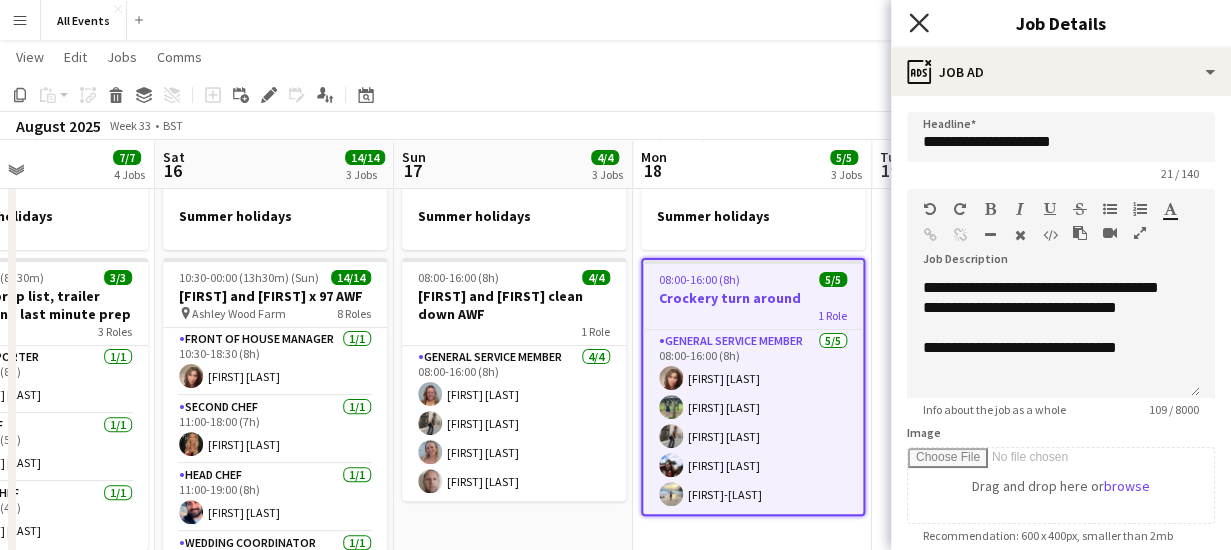 click 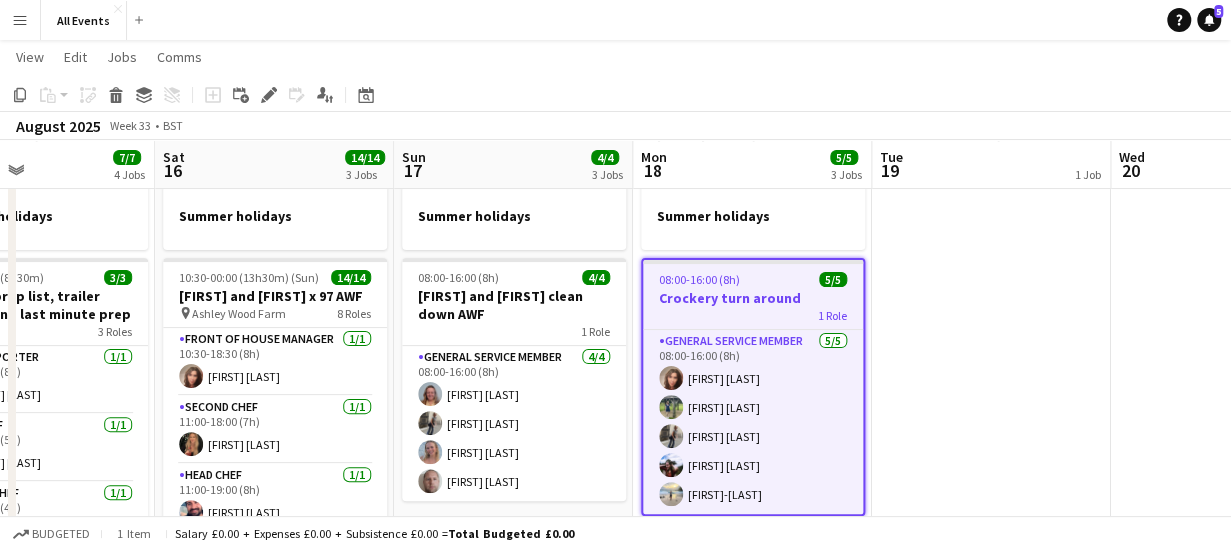 click on "Mon   18   5/5   3 Jobs" at bounding box center [752, 165] 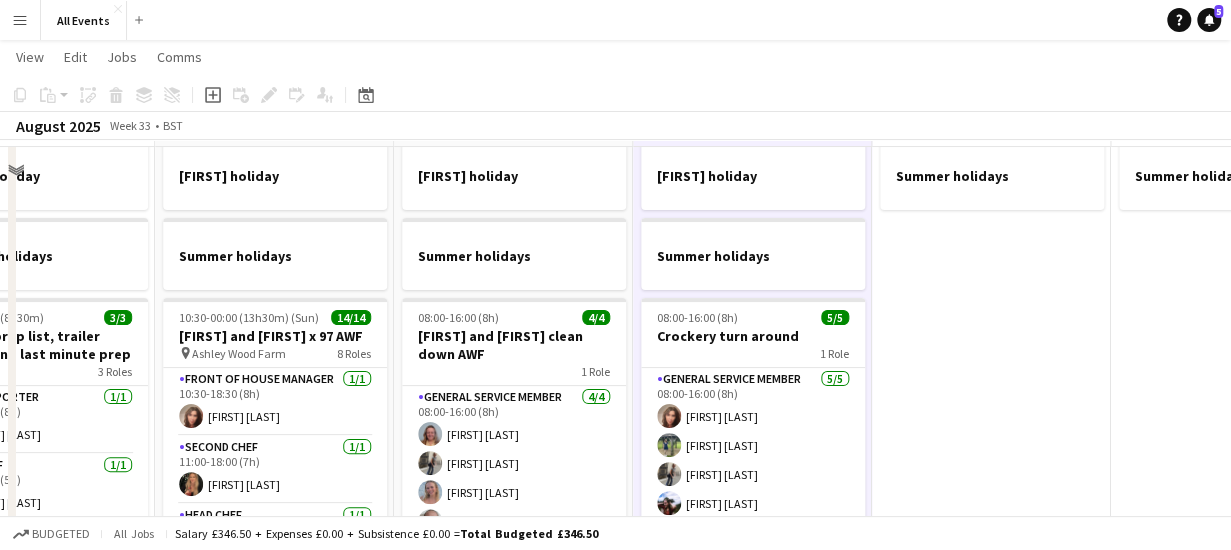 scroll, scrollTop: 0, scrollLeft: 0, axis: both 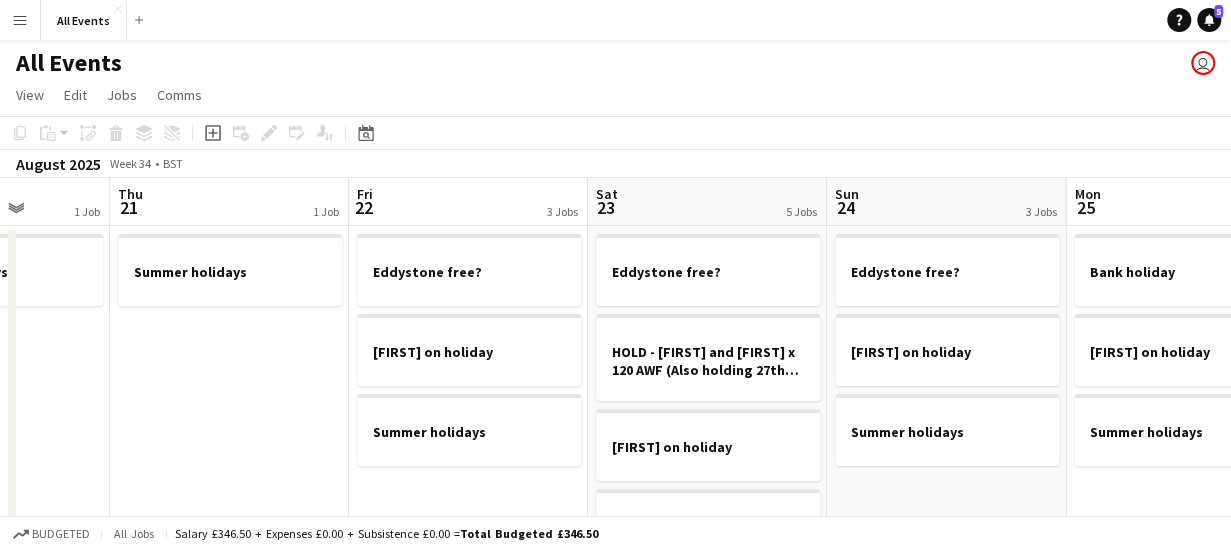 click on "Sun   24   3 Jobs" at bounding box center [946, 202] 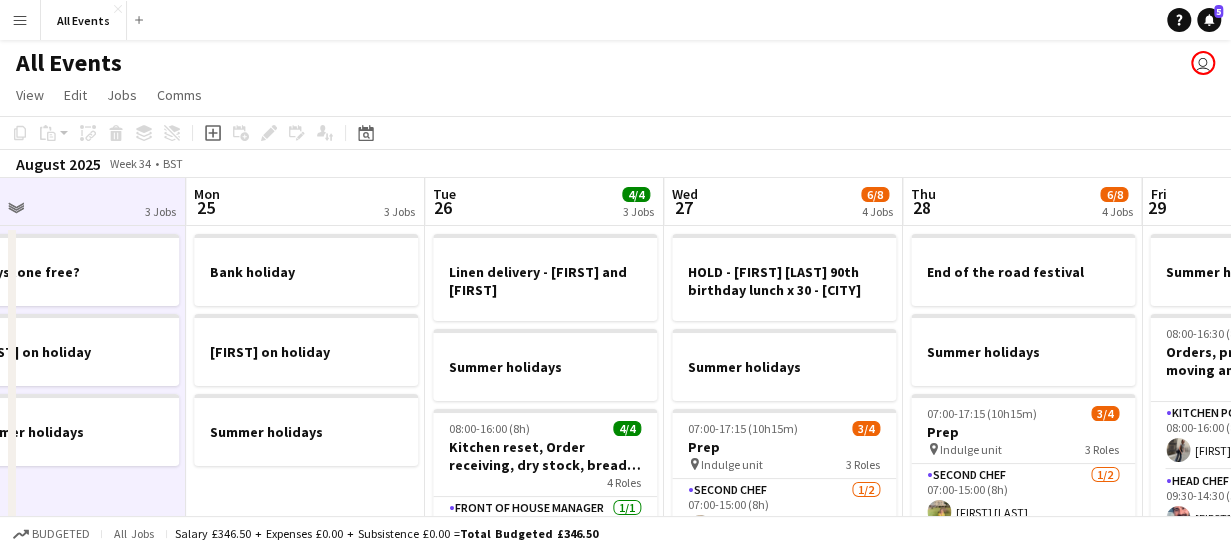 scroll, scrollTop: 0, scrollLeft: 810, axis: horizontal 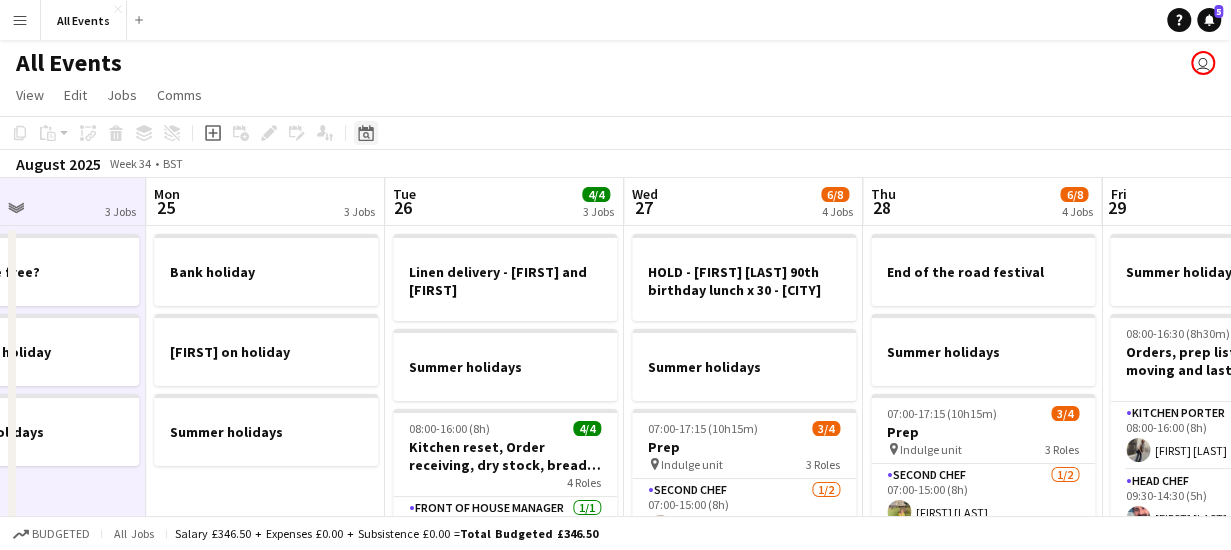 click 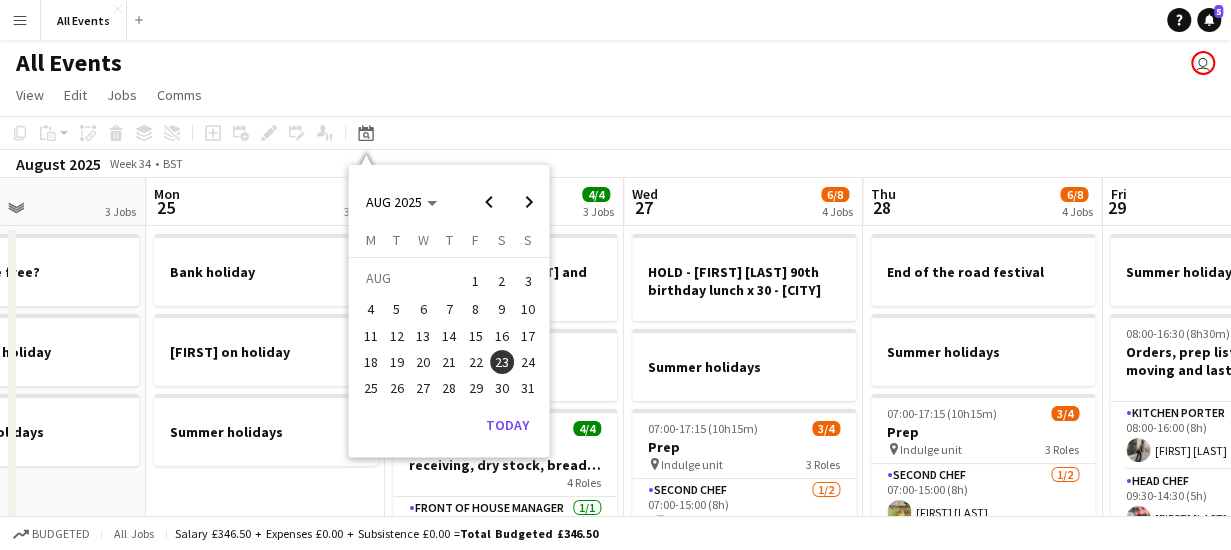 click on "15" at bounding box center (476, 336) 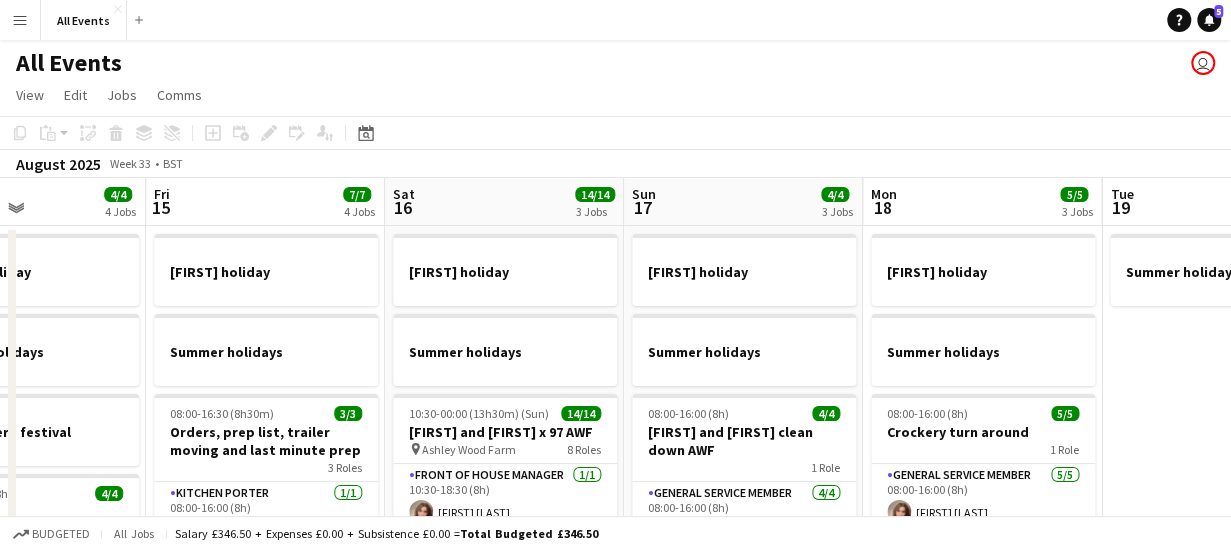 scroll, scrollTop: 0, scrollLeft: 688, axis: horizontal 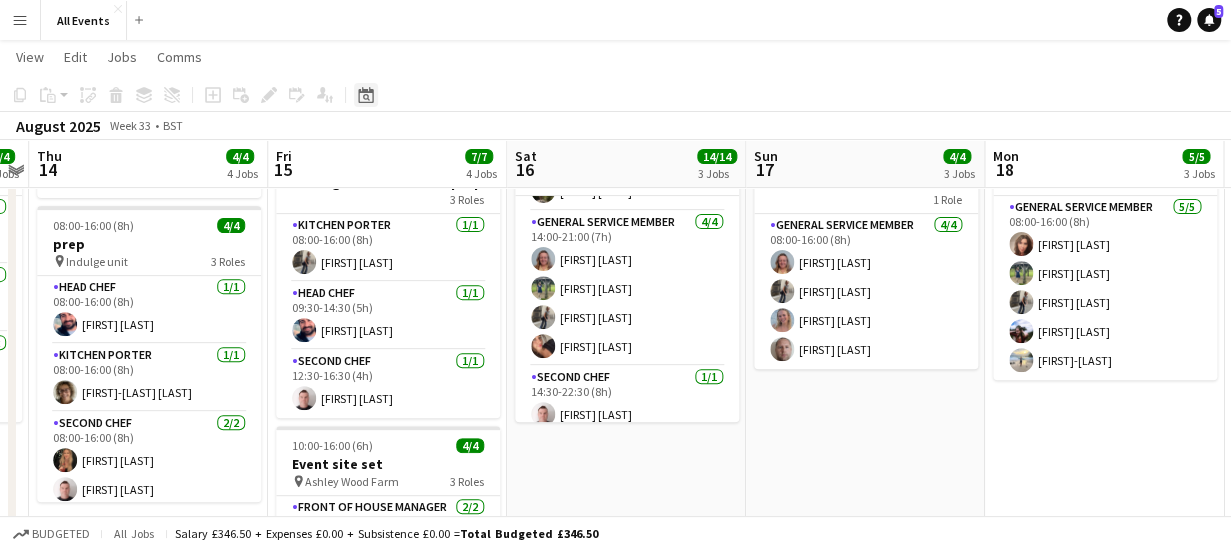 click on "Date picker" 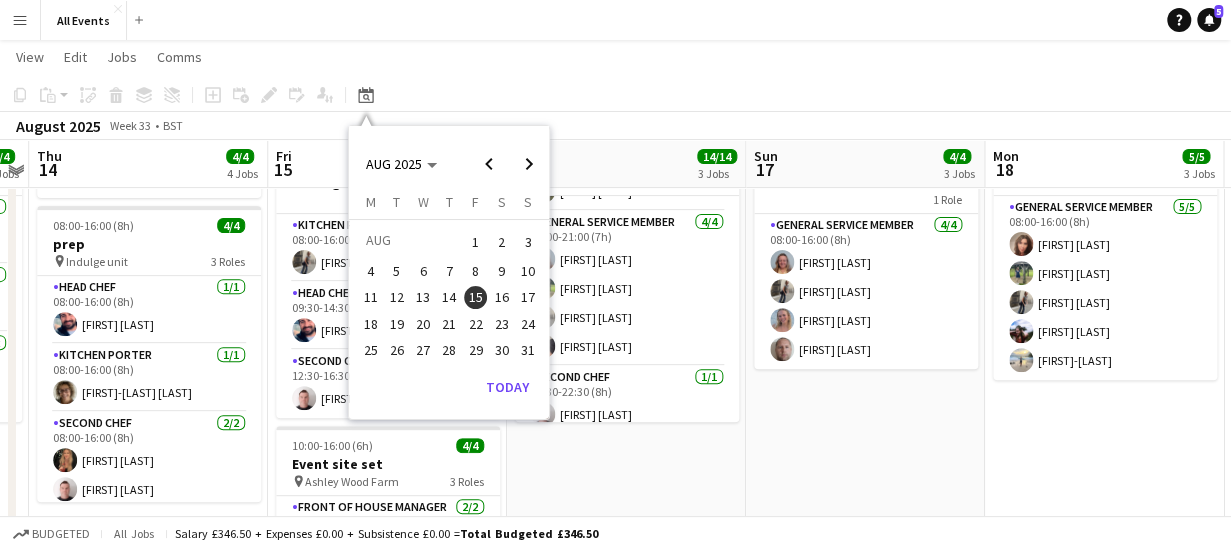 click on "Copy Paste Paste Paste with crew Paste linked Job Delete Group Ungroup Add job Add linked Job Edit Edit linked Job Applicants Date picker AUG 2025 AUG 2025 Monday M Tuesday T Wednesday W Thursday T Friday F Saturday S Sunday S AUG 1 2 3 4 5 6 7 8 9 10 11 12 13 14 15 16 17 18 19 20 21 22 23 24 25 26 27 28 29 30 31 Comparison range Comparison range Today" 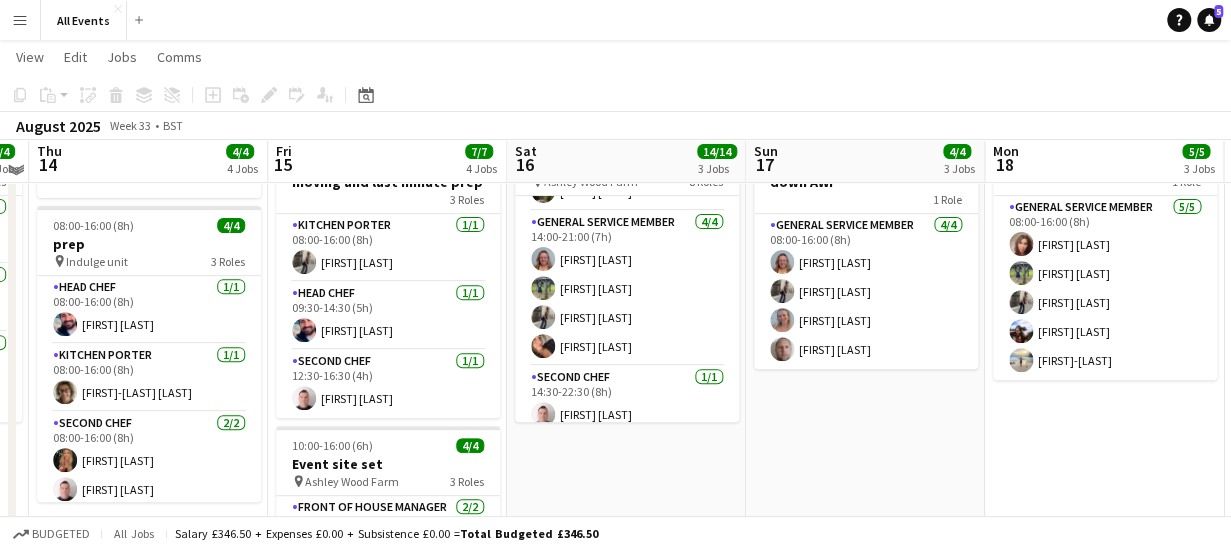 scroll, scrollTop: 0, scrollLeft: 0, axis: both 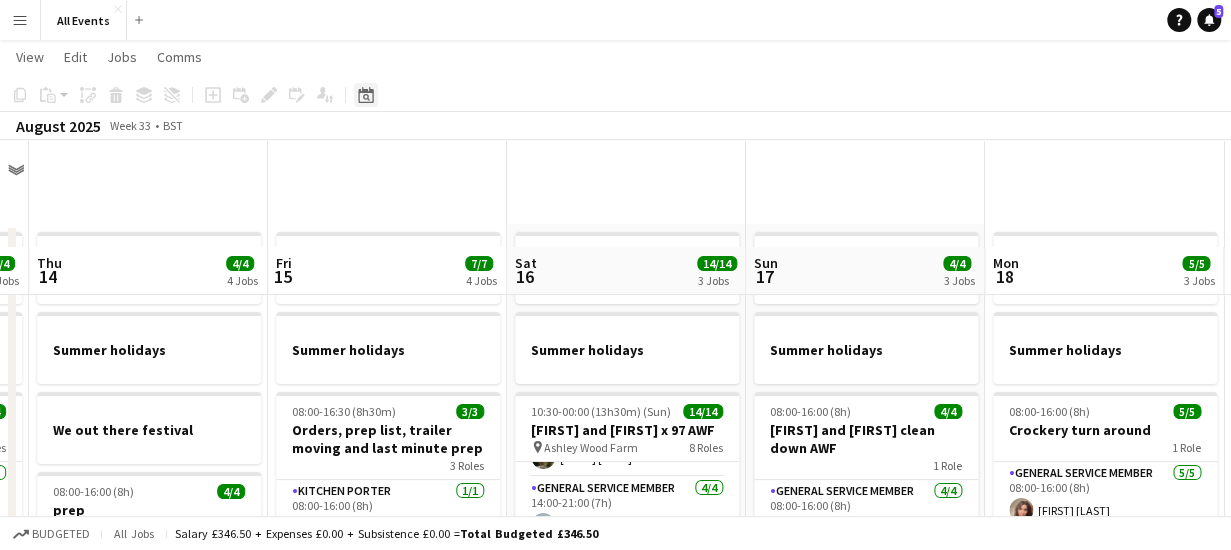 click on "Date picker" 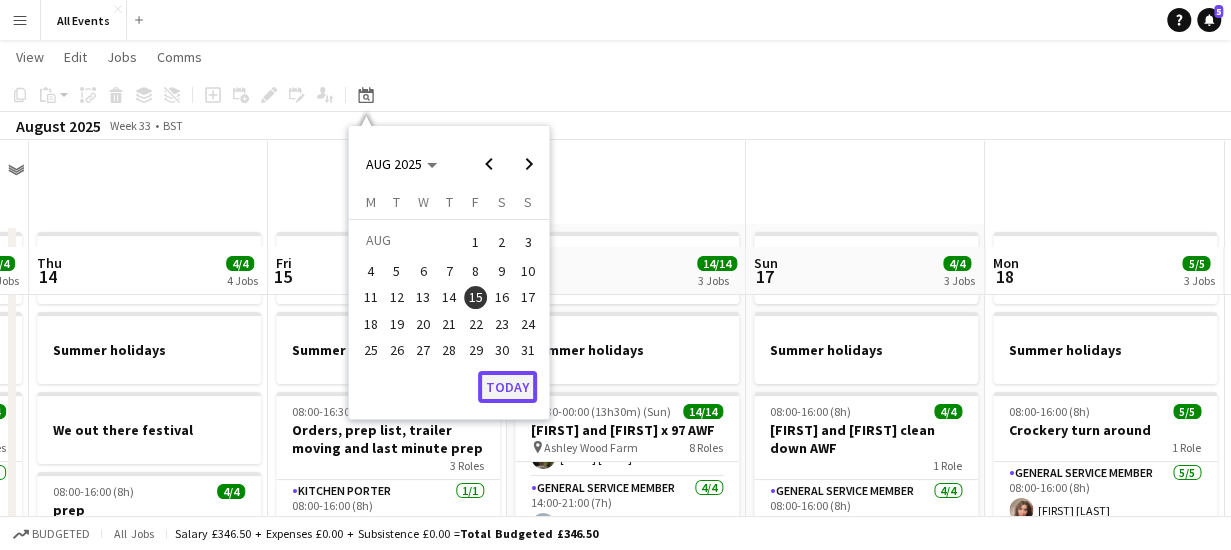click on "Today" at bounding box center (507, 387) 